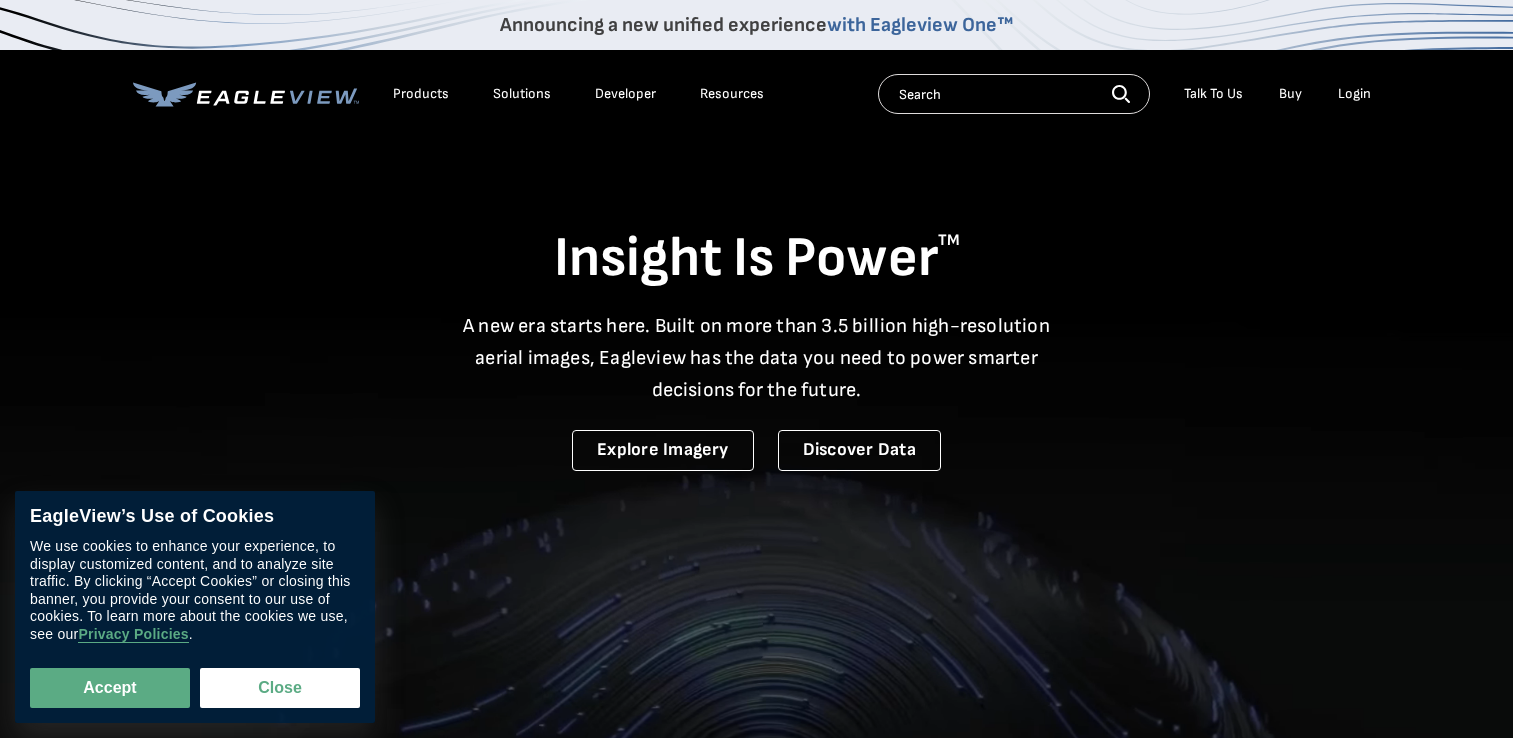 scroll, scrollTop: 0, scrollLeft: 0, axis: both 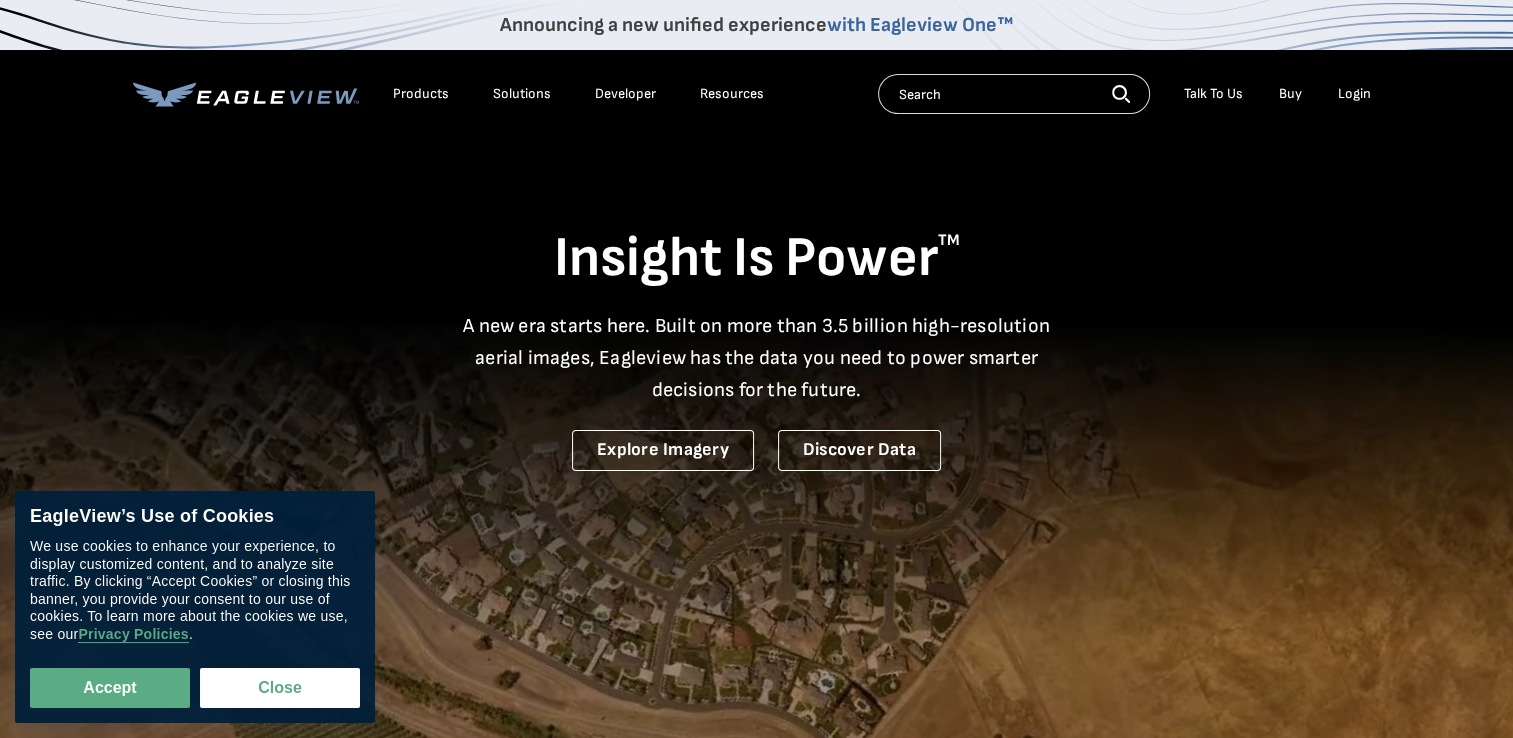 click on "Login" at bounding box center (1354, 94) 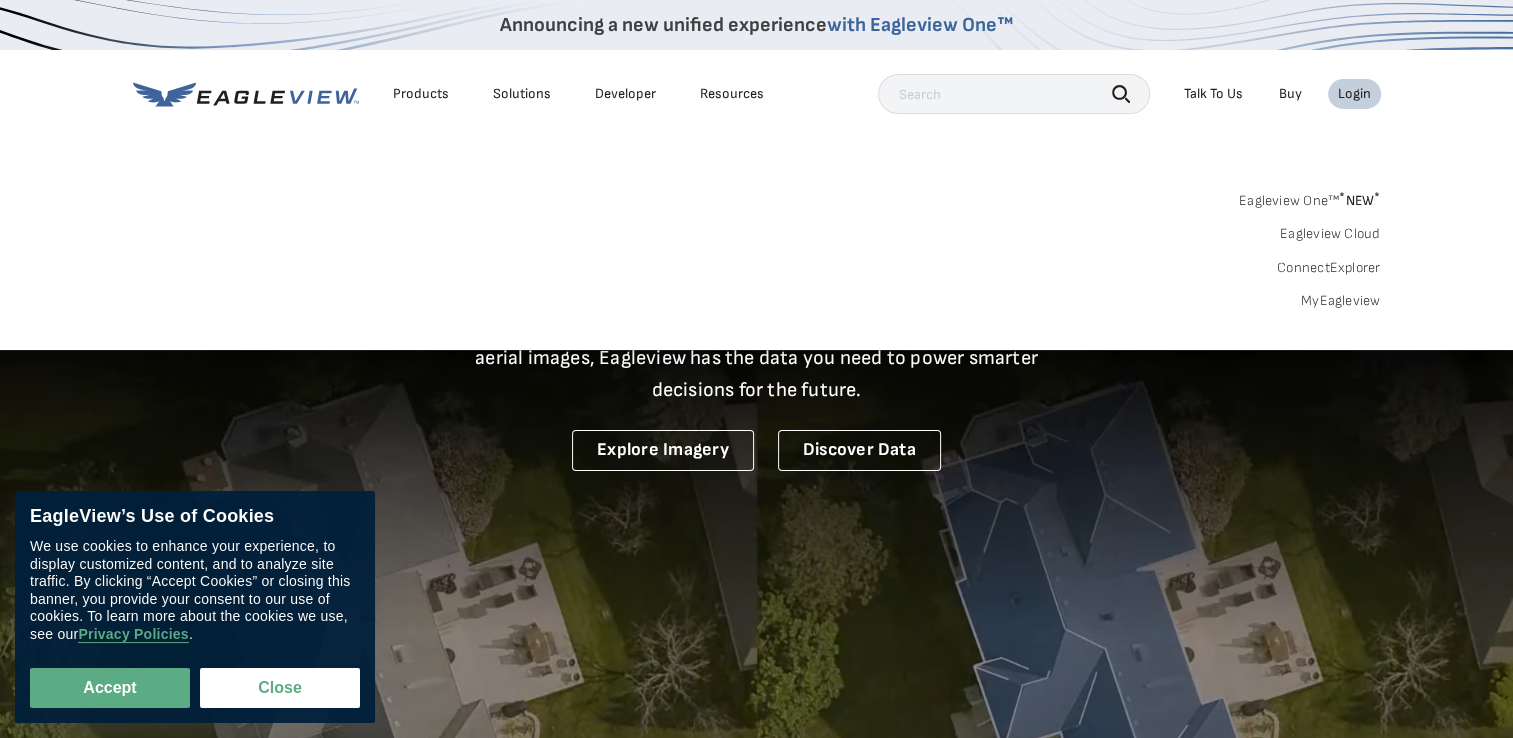click on "Login" at bounding box center [1354, 94] 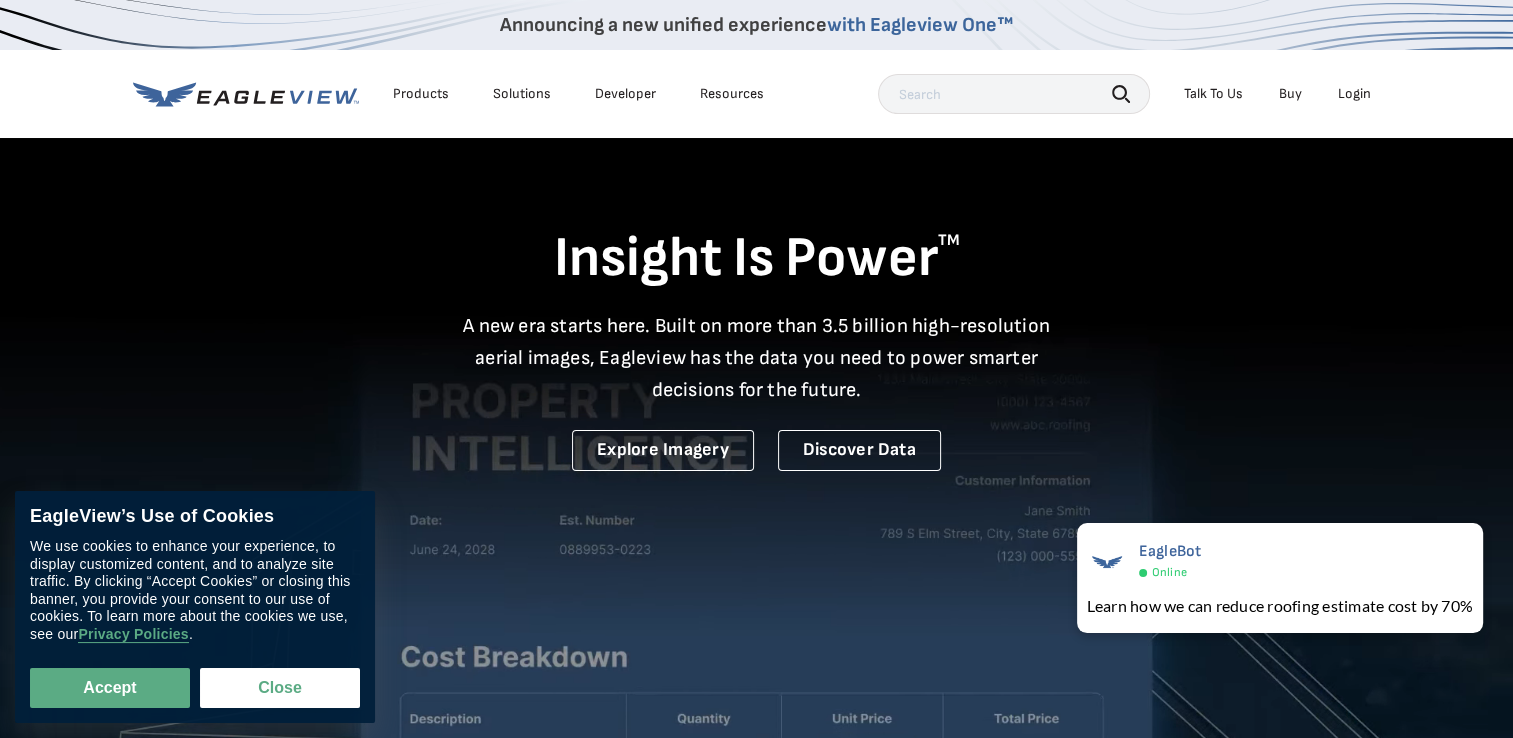 click on "Login" at bounding box center [1354, 94] 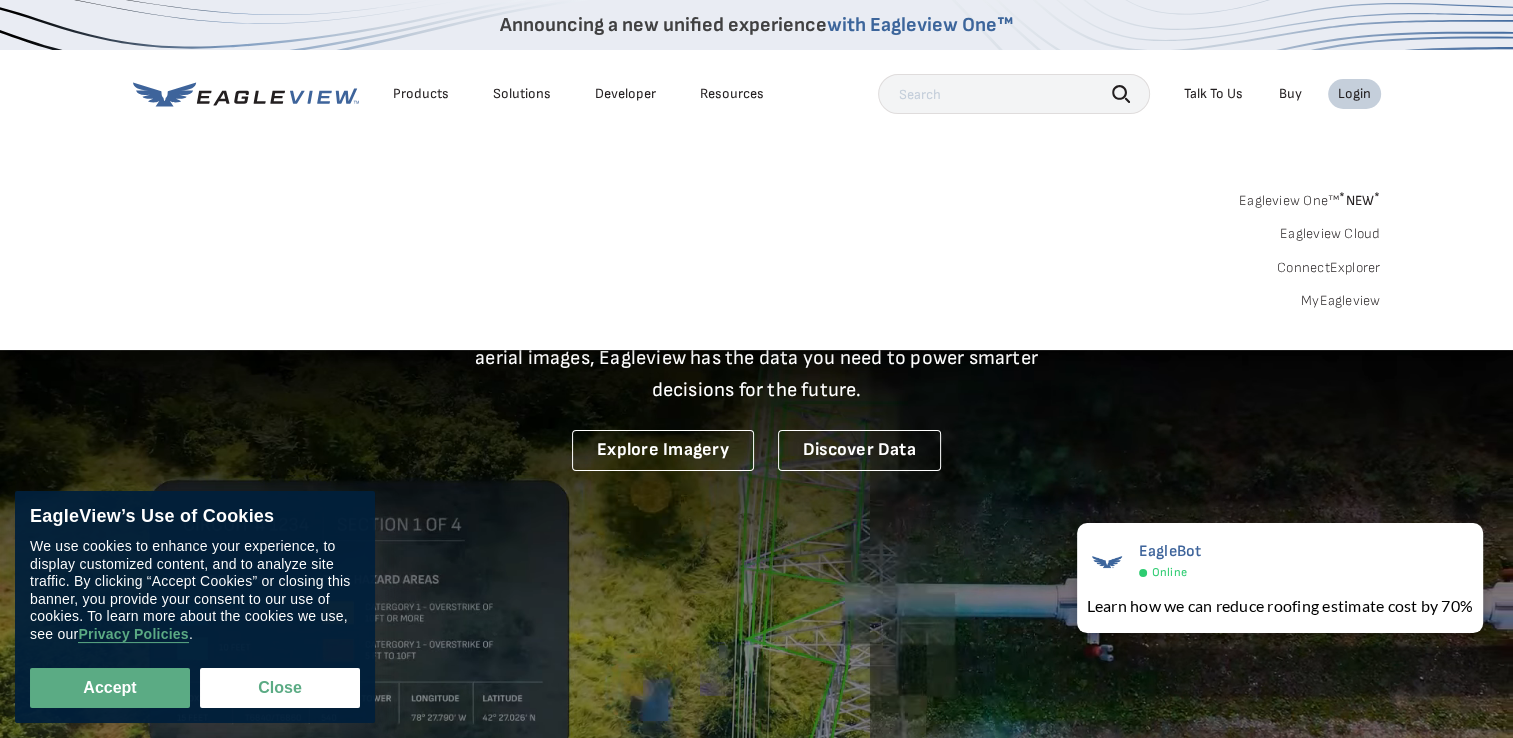 click on "Announcing a new unified experience  with Eagleview One™
Products
Solutions
Developer
Resources
Search
Talk To Us" at bounding box center (756, 175) 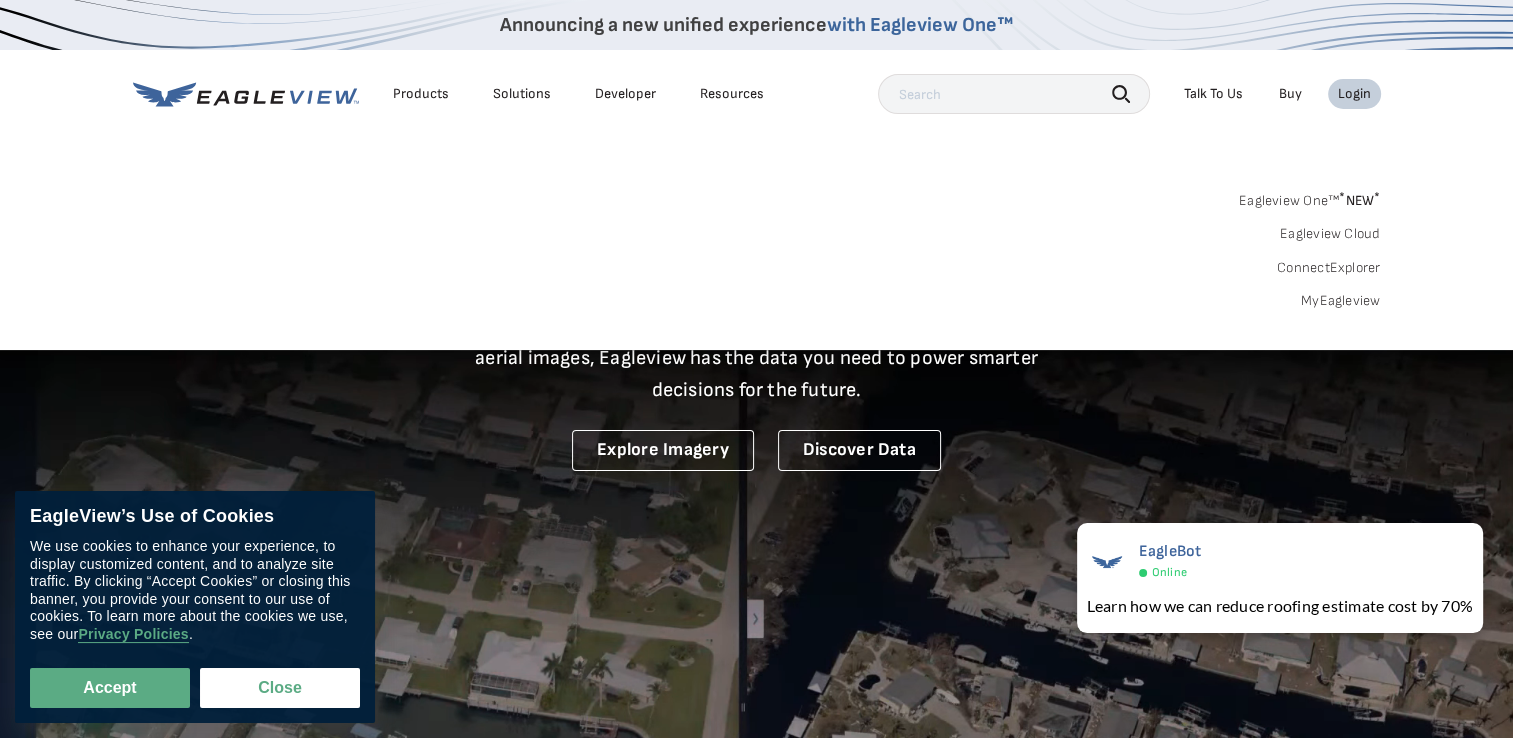 click on "MyEagleview" at bounding box center (1341, 301) 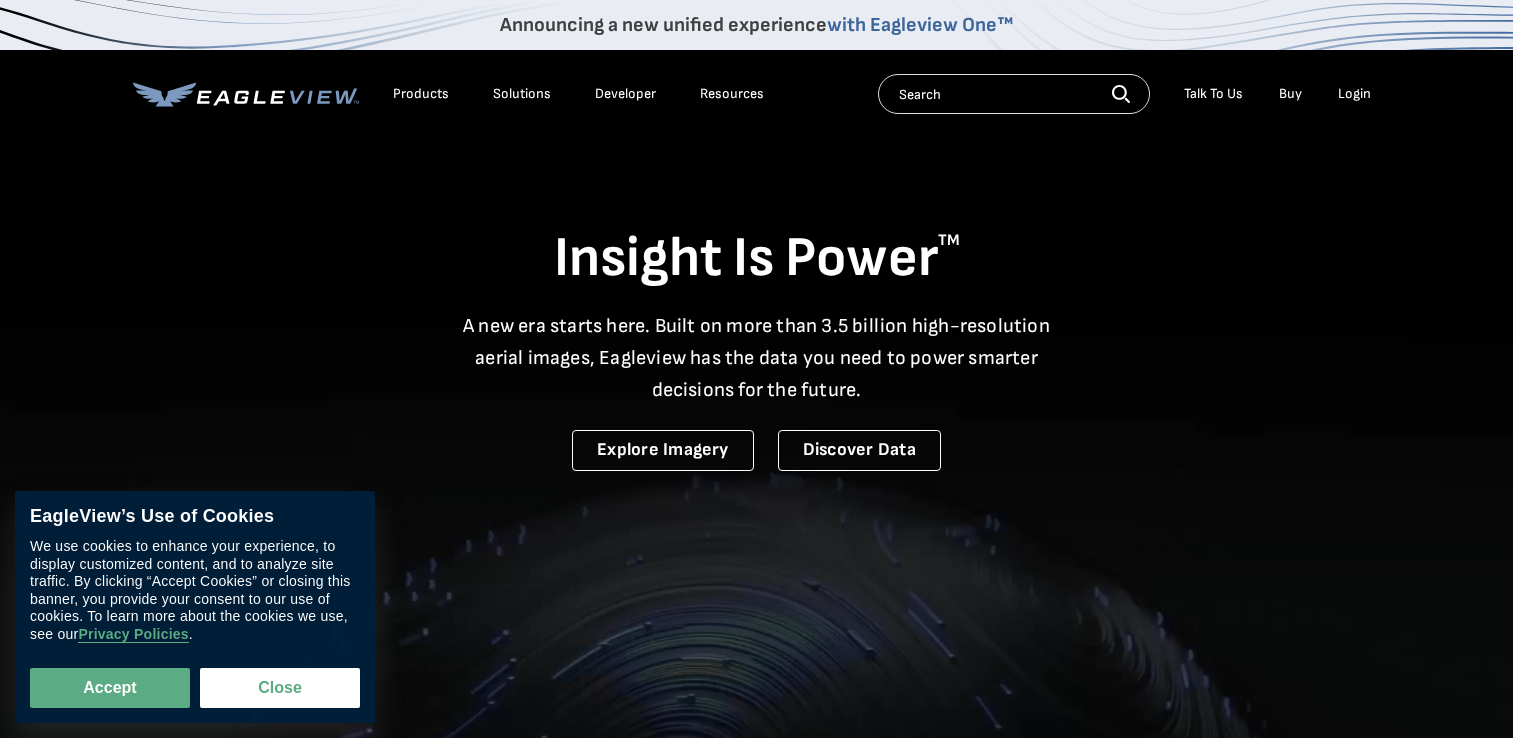 scroll, scrollTop: 0, scrollLeft: 0, axis: both 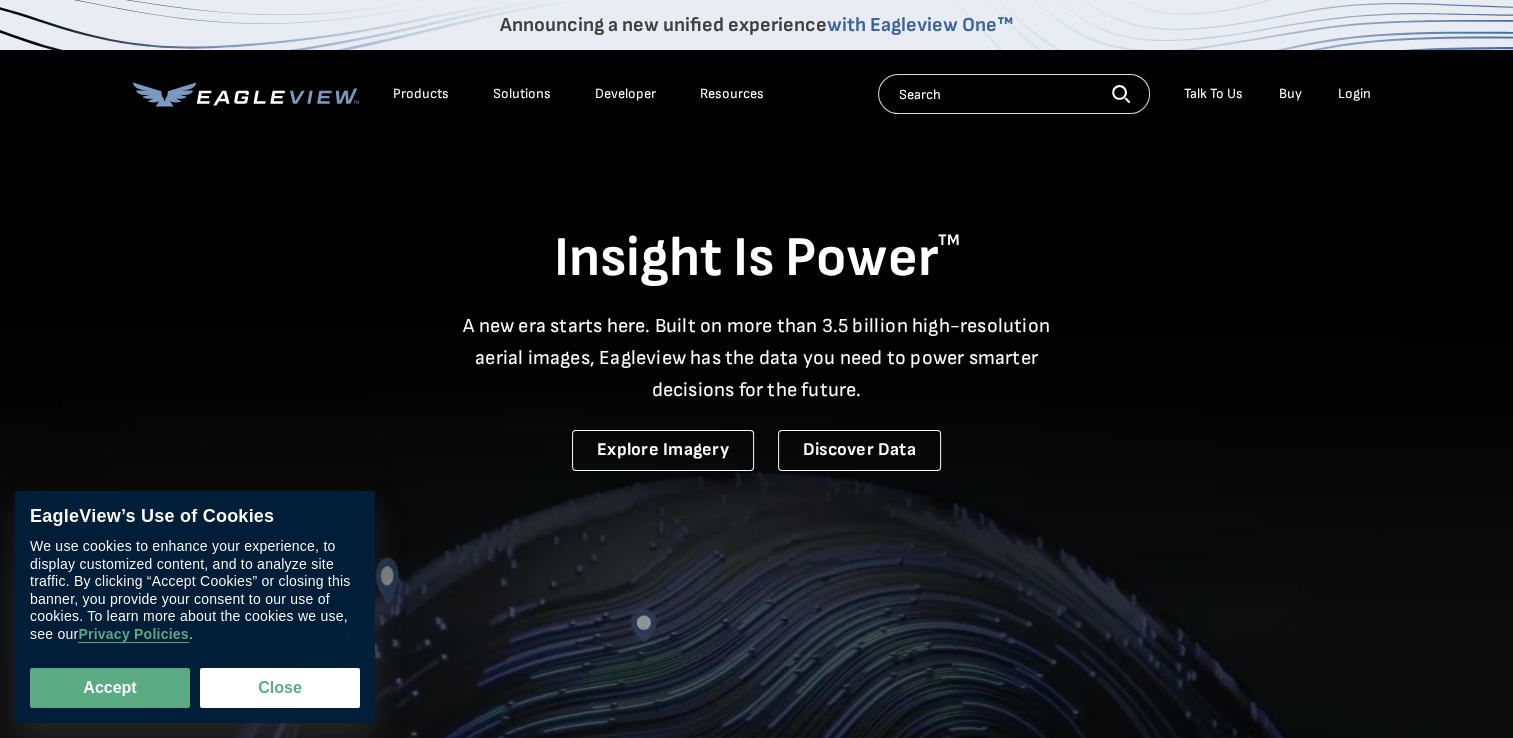 click on "Login" at bounding box center (1354, 94) 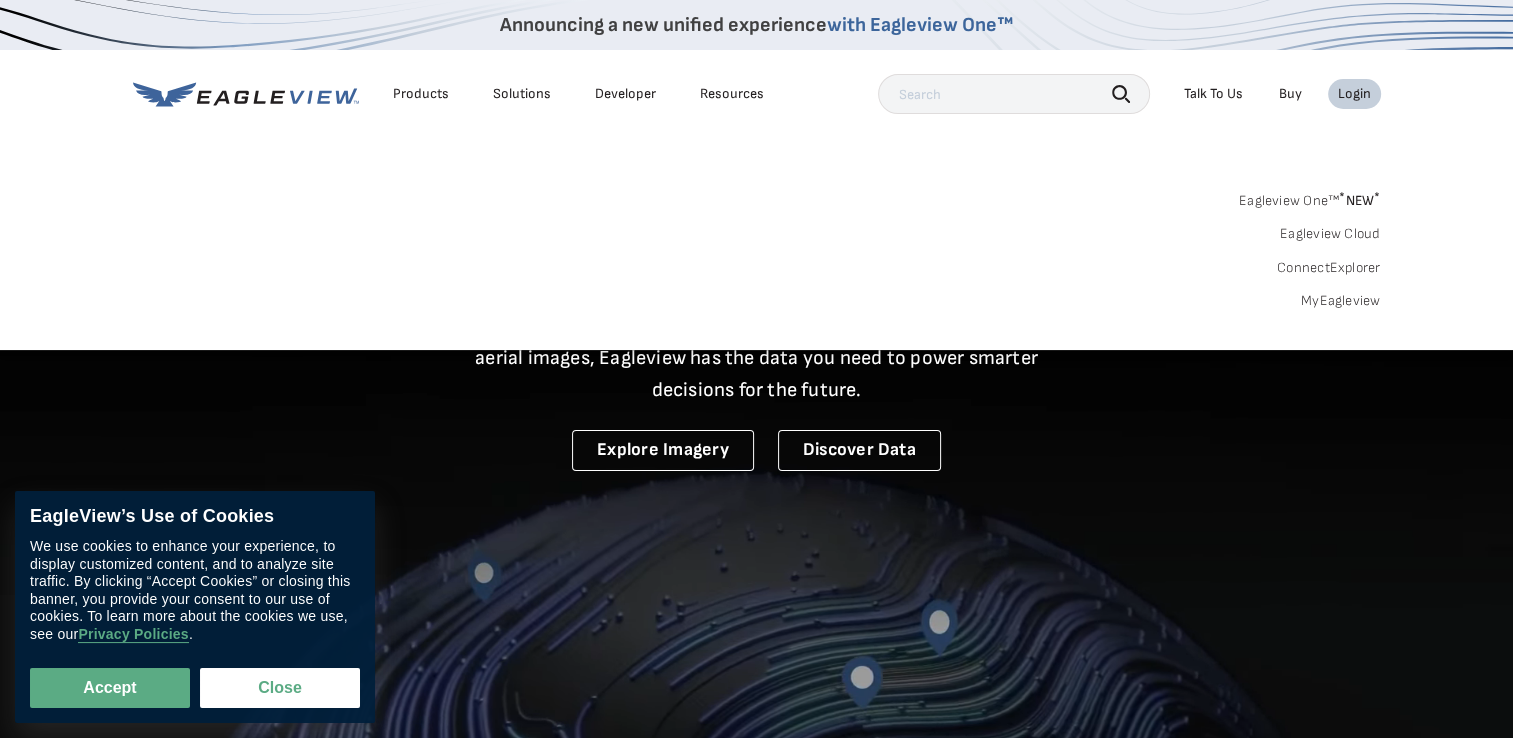 click on "MyEagleview" at bounding box center (1341, 301) 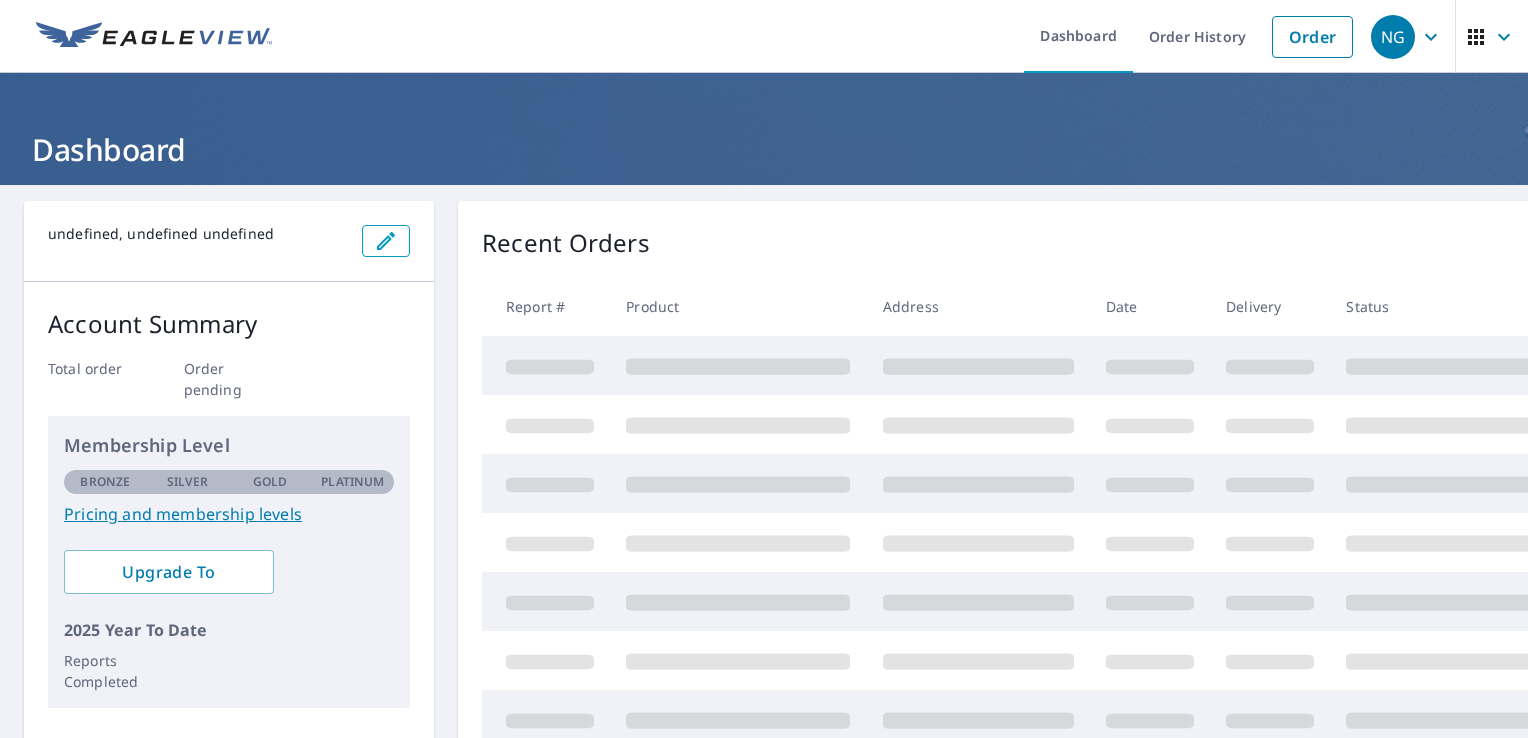 scroll, scrollTop: 0, scrollLeft: 0, axis: both 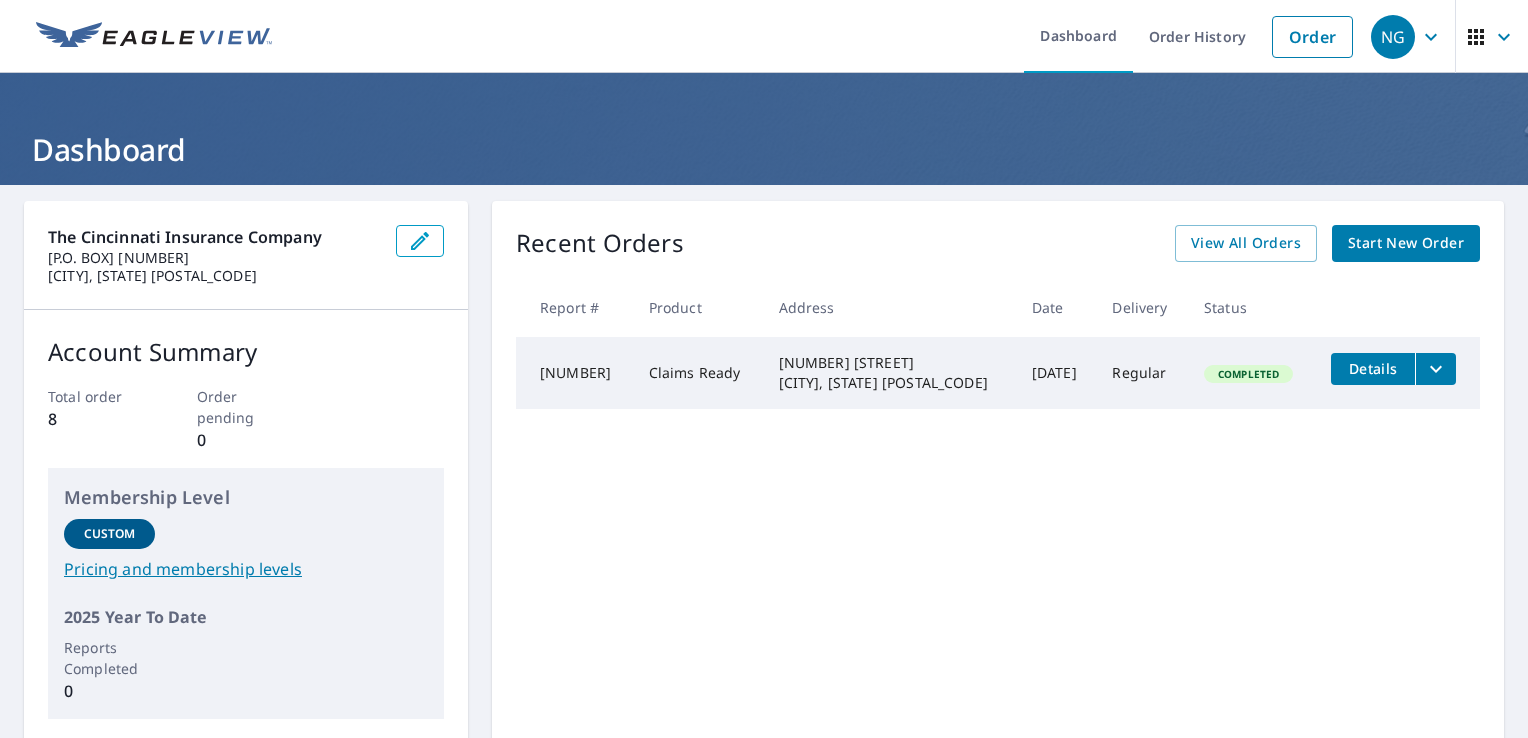 click on "Order" at bounding box center (1312, 37) 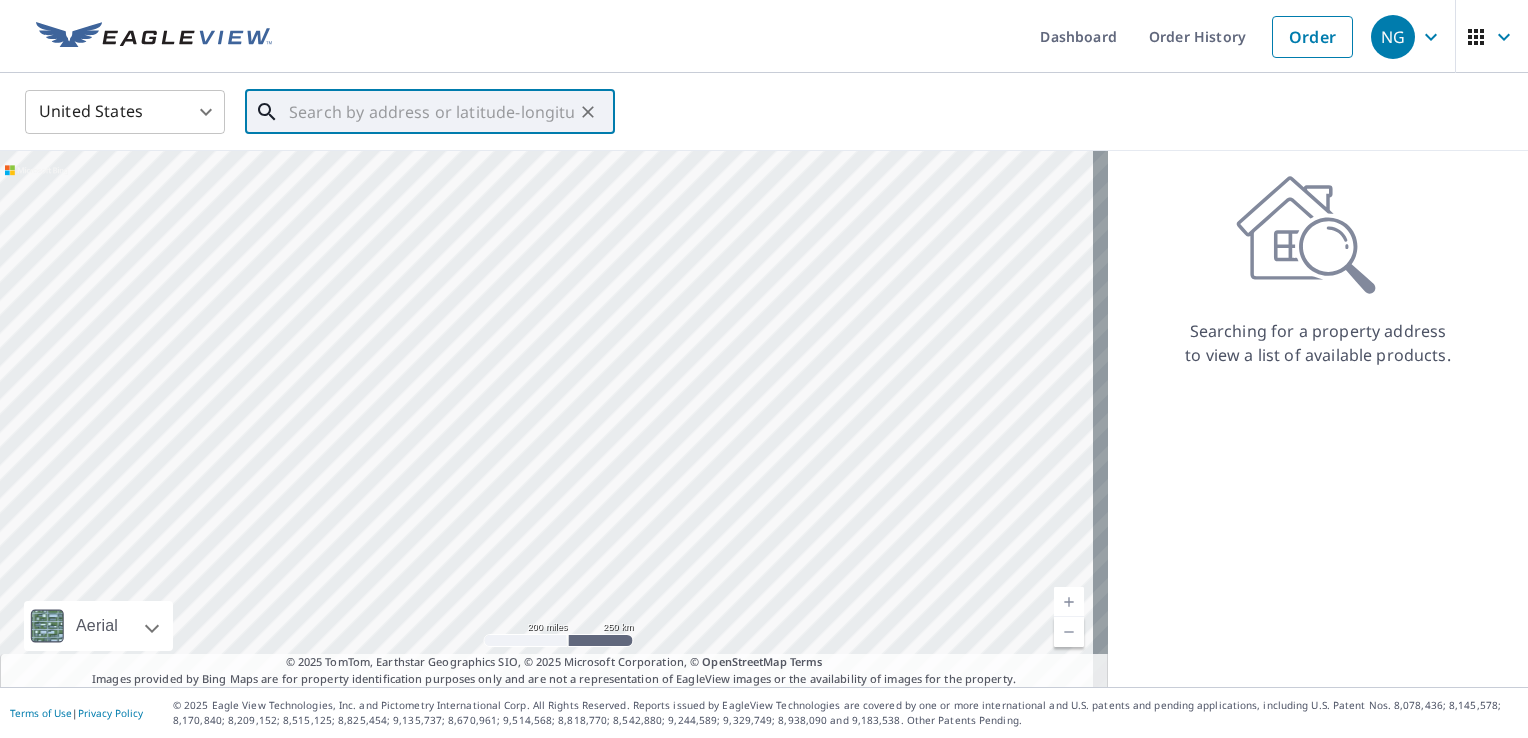 click at bounding box center (431, 112) 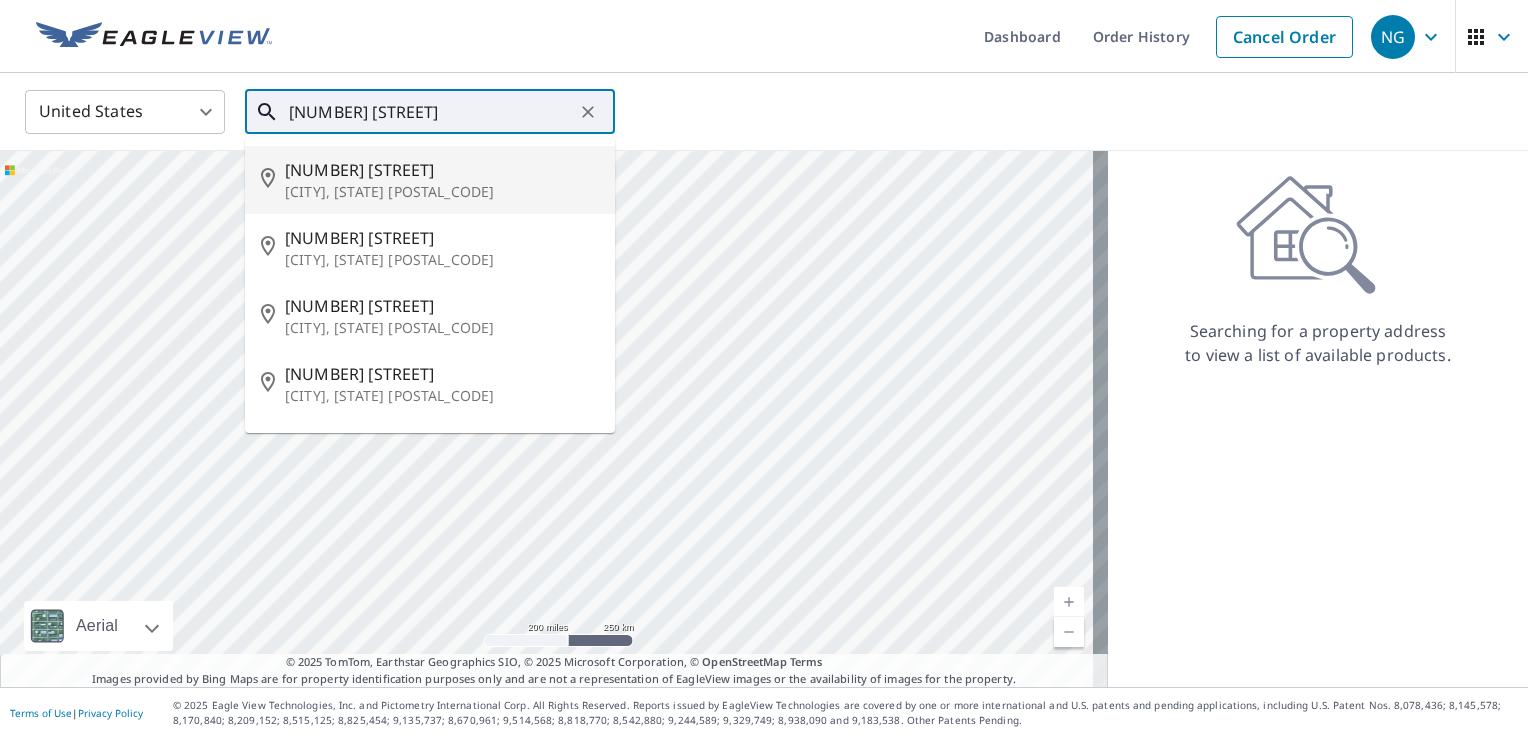 click on "[CITY], [STATE] [POSTAL_CODE]" at bounding box center [442, 192] 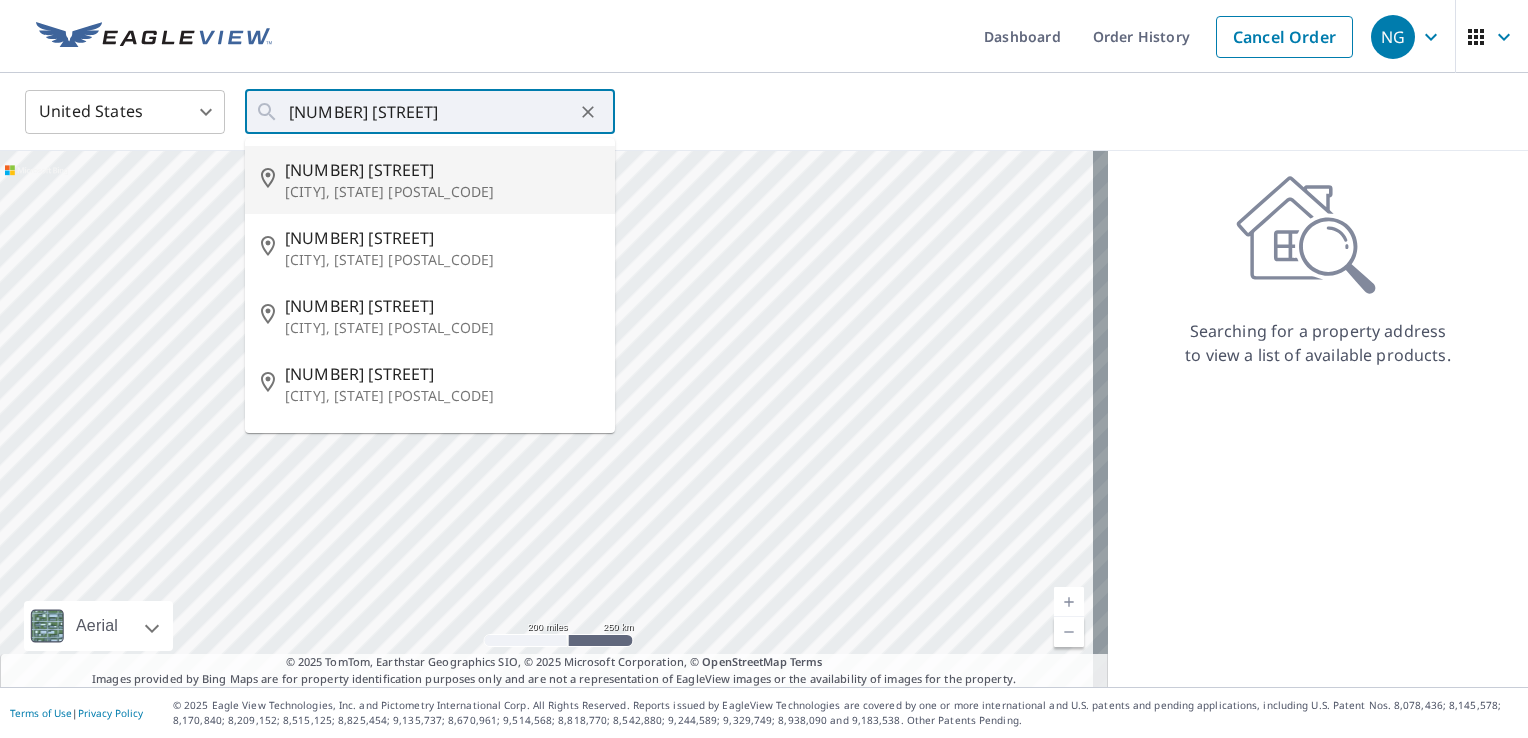 type on "[NUMBER] [STREET] [CITY], [STATE] [POSTAL_CODE]" 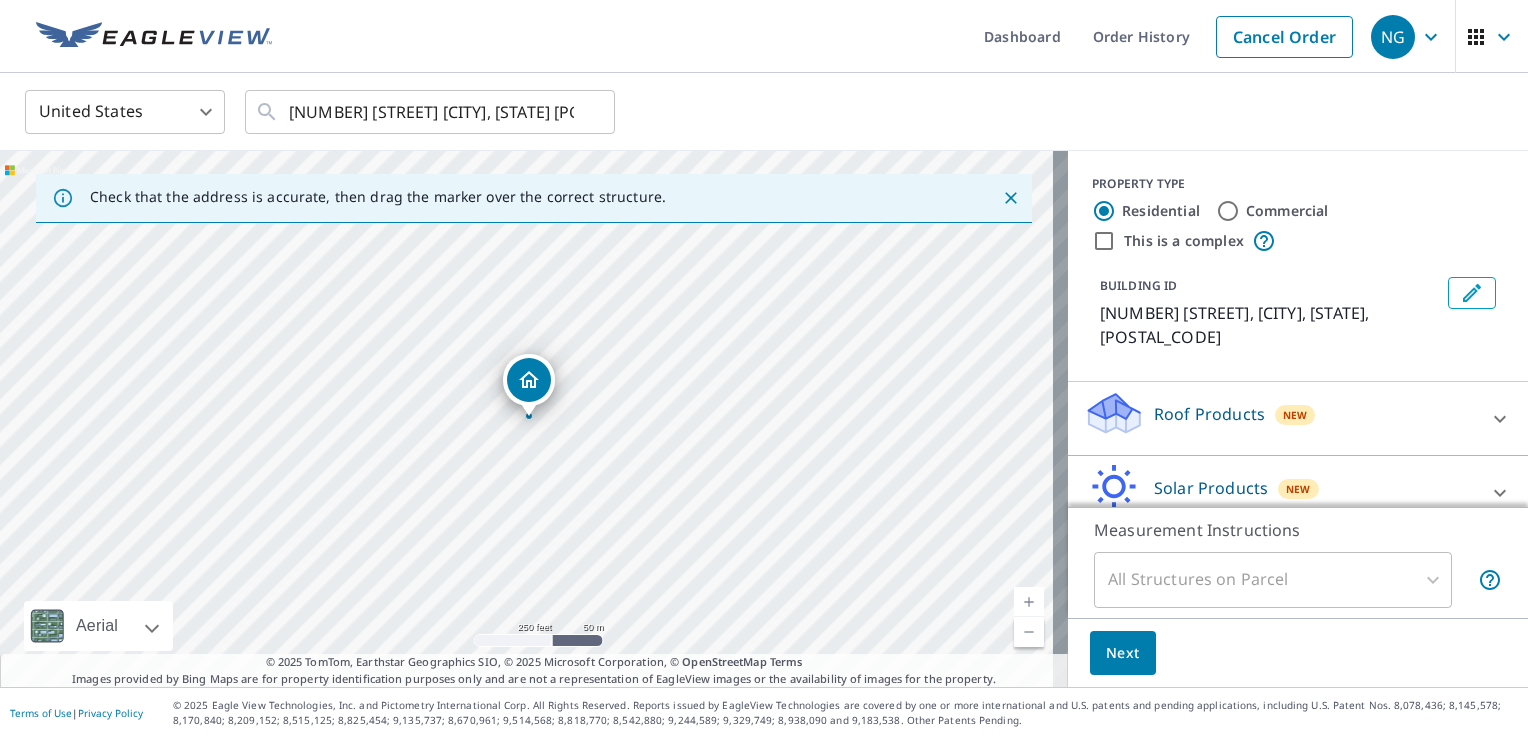 click 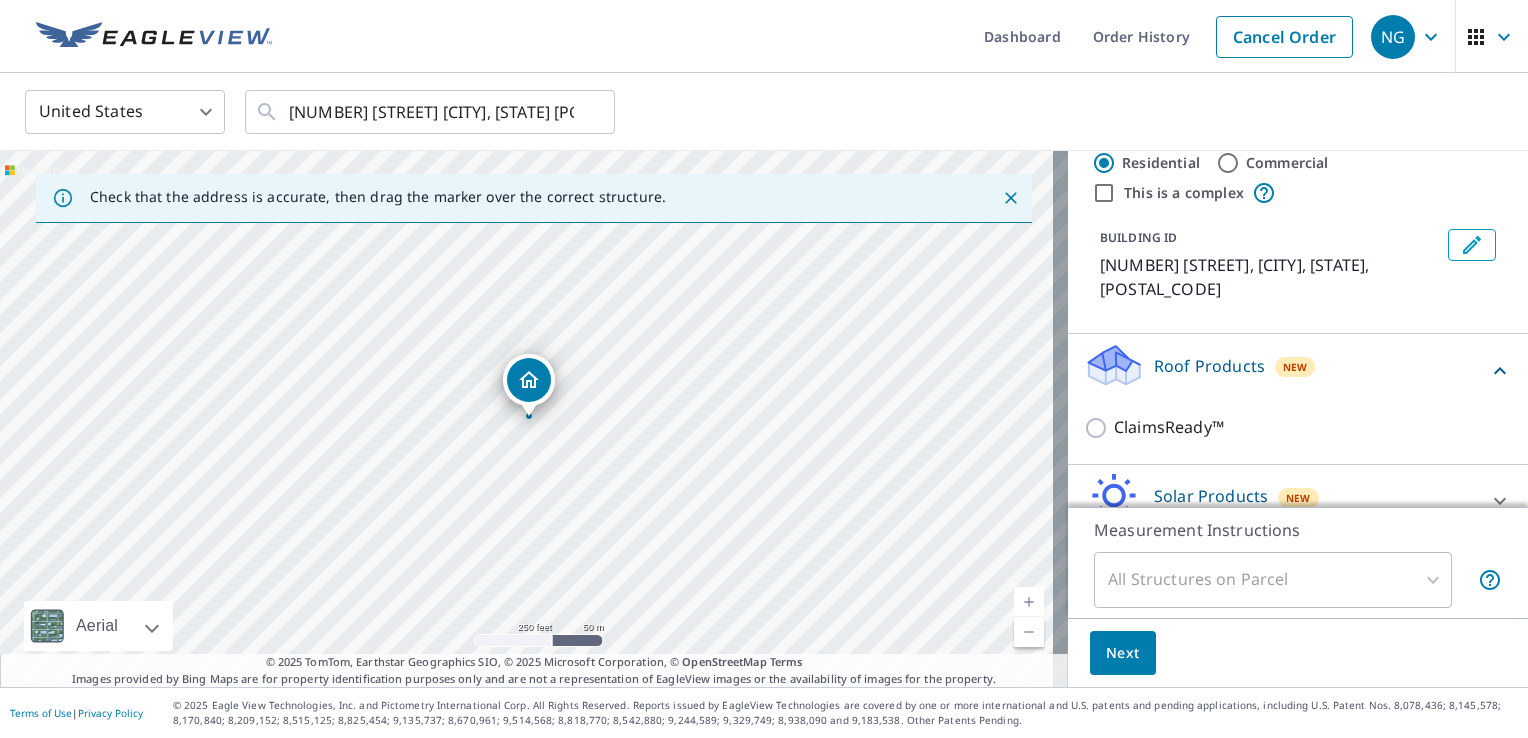 scroll, scrollTop: 128, scrollLeft: 0, axis: vertical 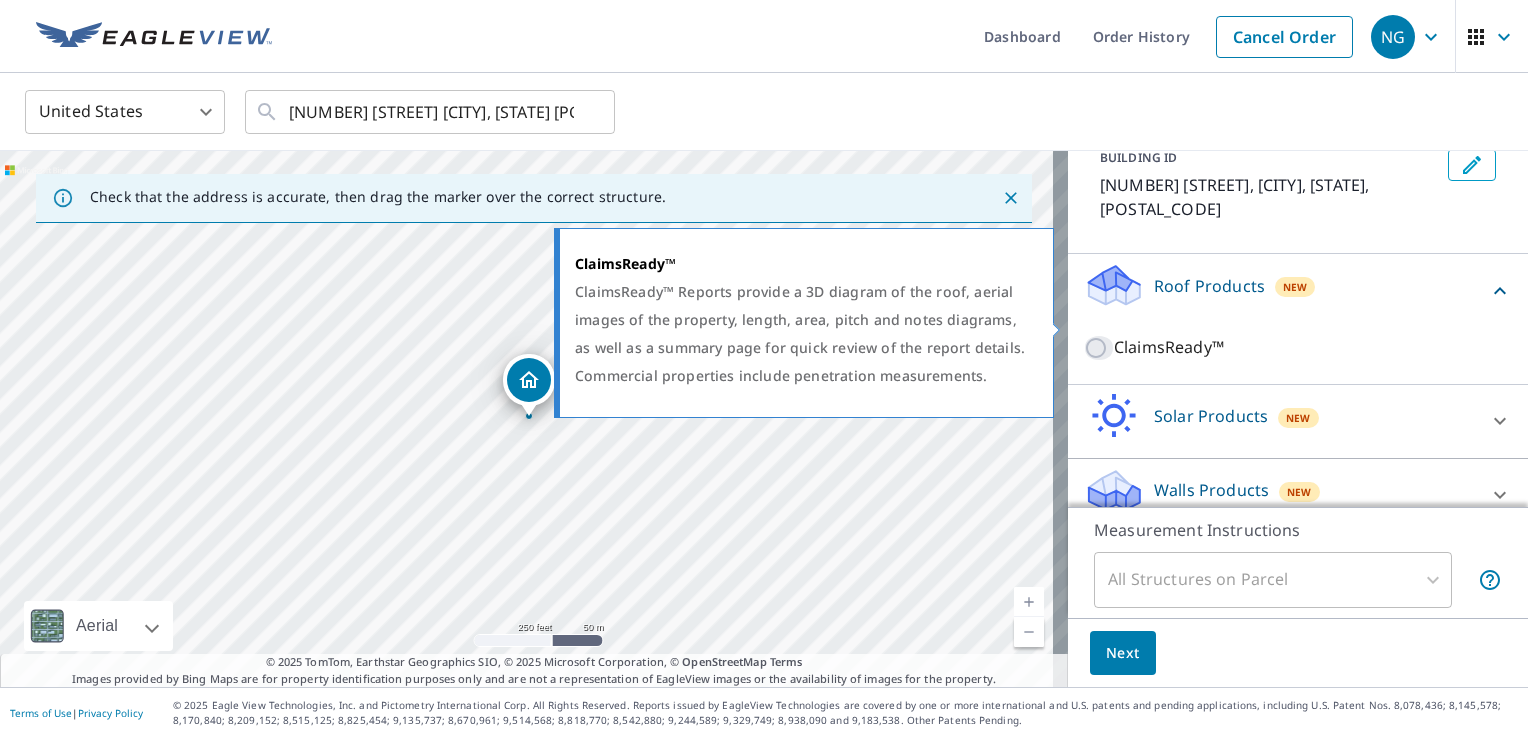 click on "ClaimsReady™" at bounding box center (1099, 348) 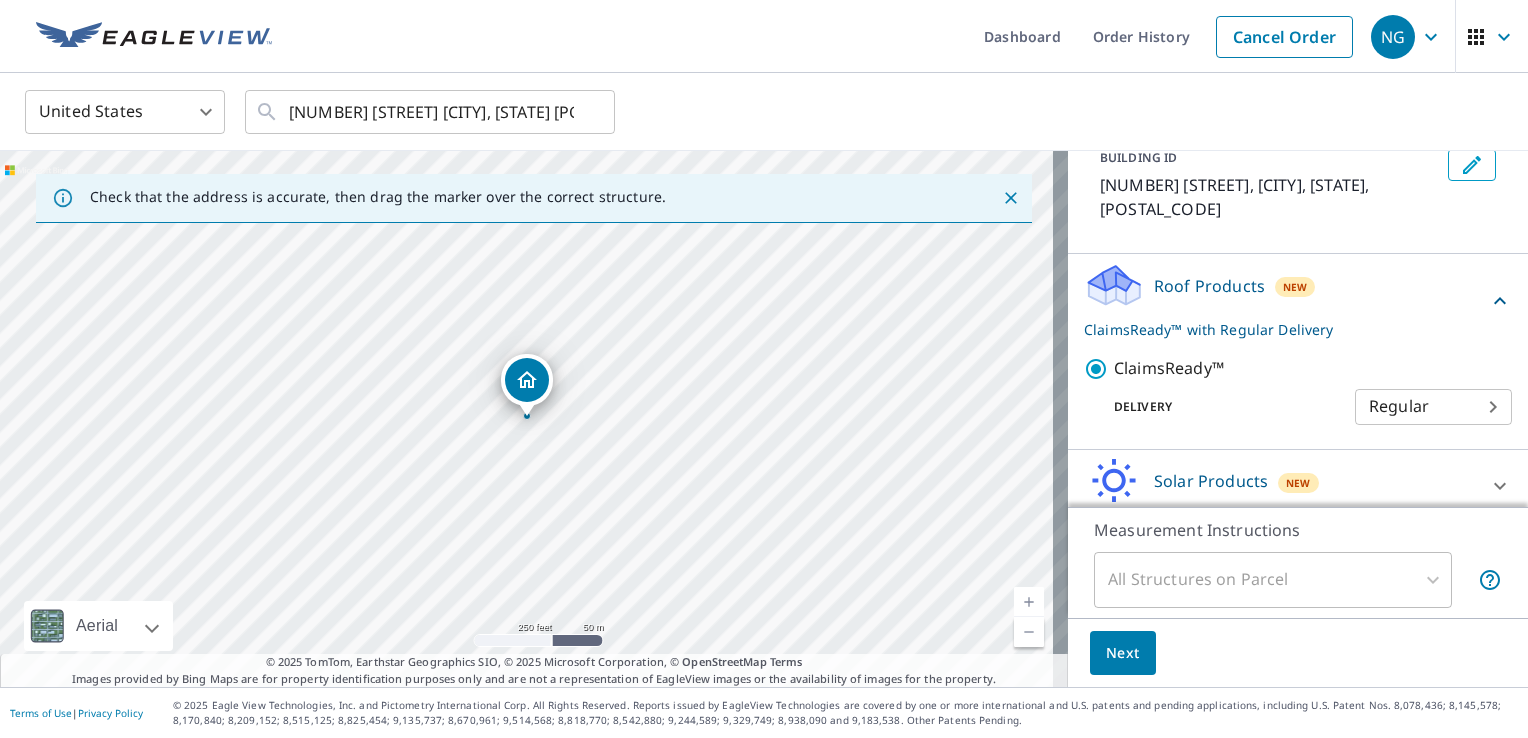 scroll, scrollTop: 192, scrollLeft: 0, axis: vertical 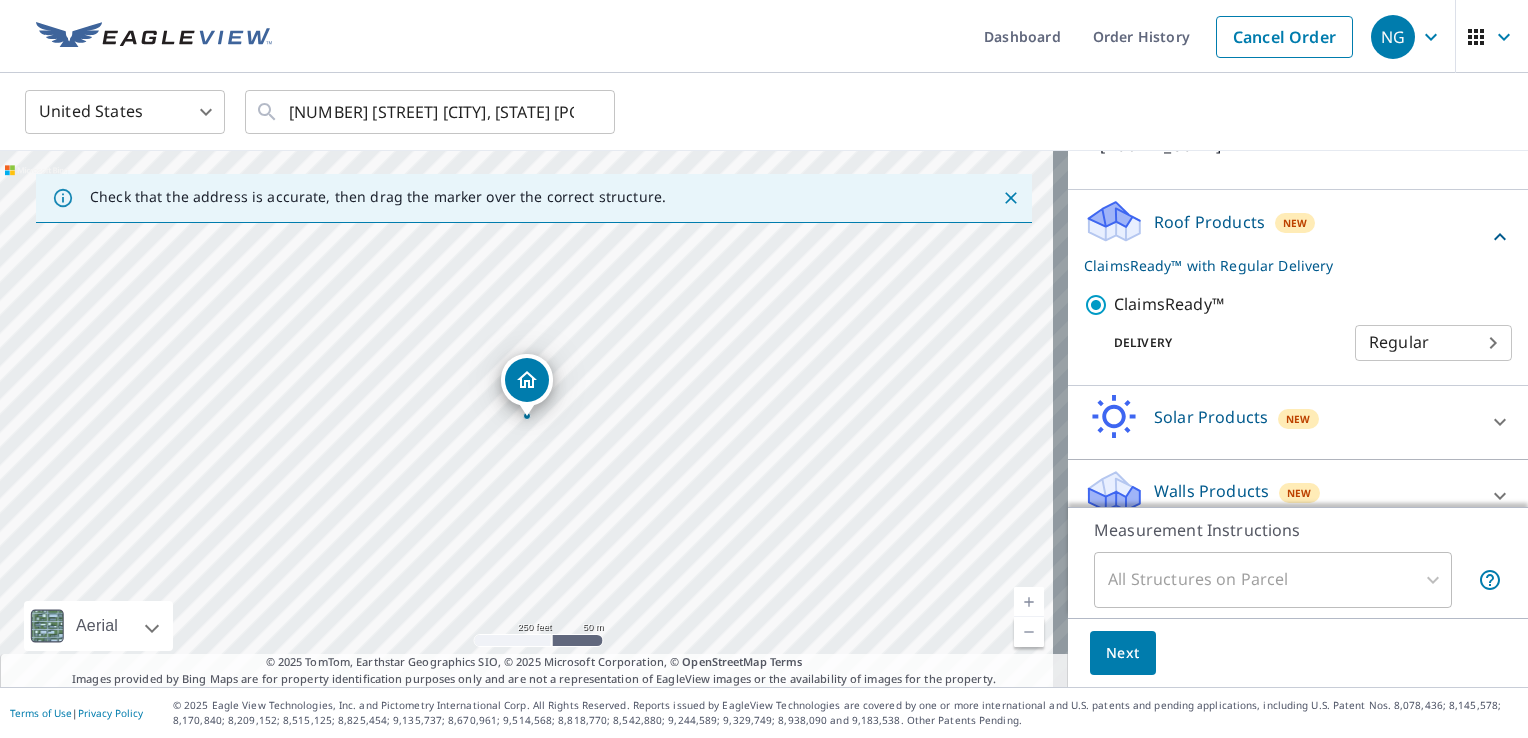 click on "All Structures on Parcel" at bounding box center [1273, 580] 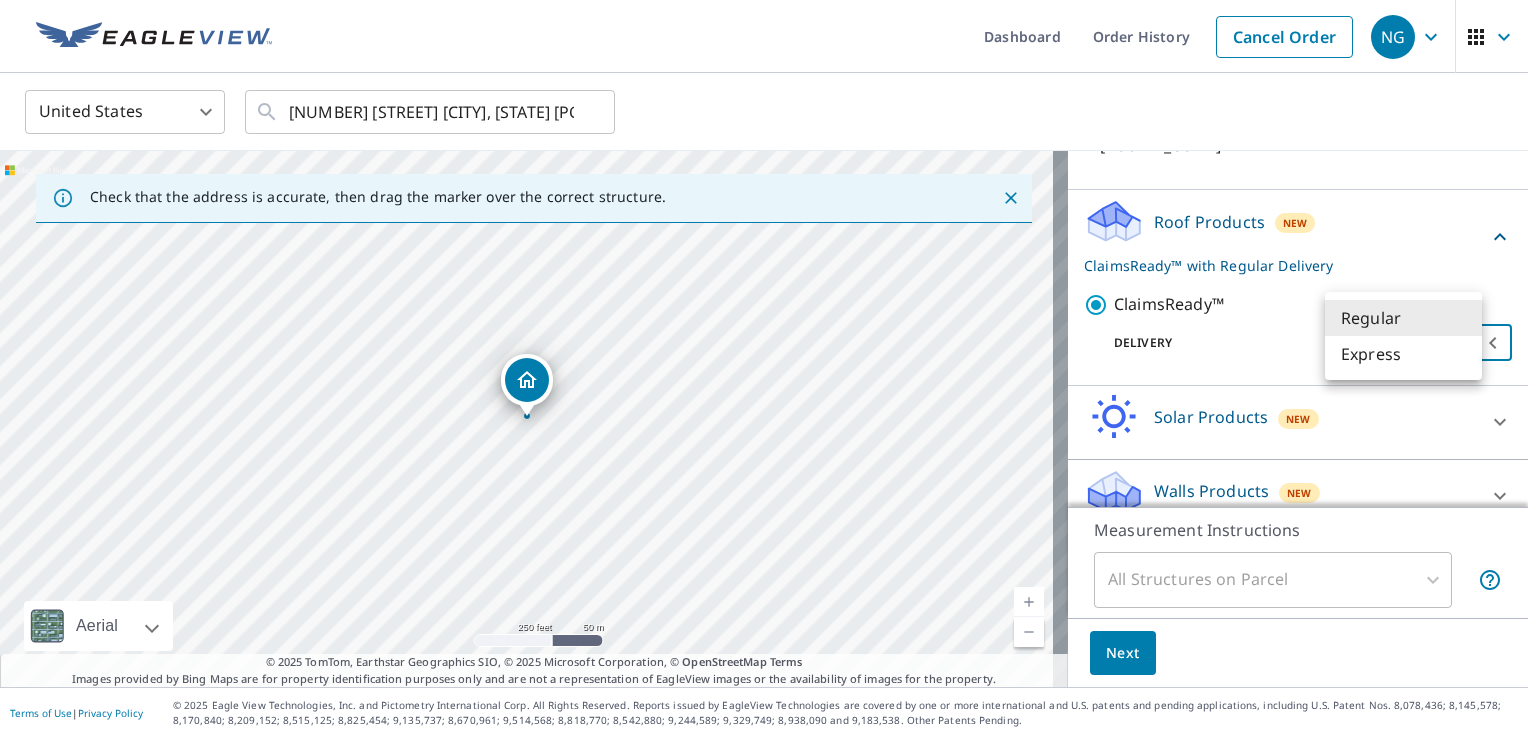 click on "[NUMBER] [STREET] [CITY], [STATE] [POSTAL_CODE] ... [NUMBER] [STREET], [CITY], [STATE], [POSTAL_CODE] ..." at bounding box center (764, 369) 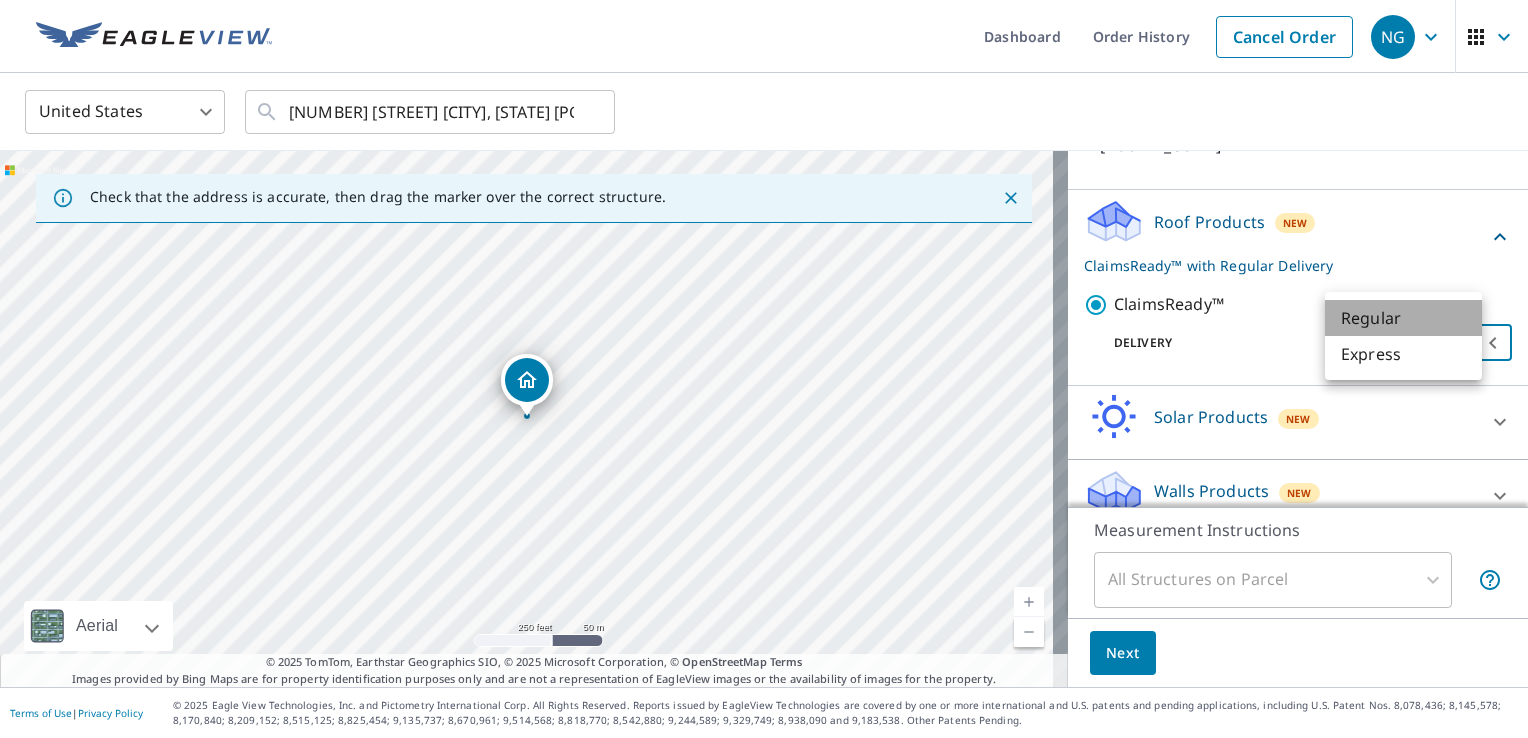click on "Regular" at bounding box center (1403, 318) 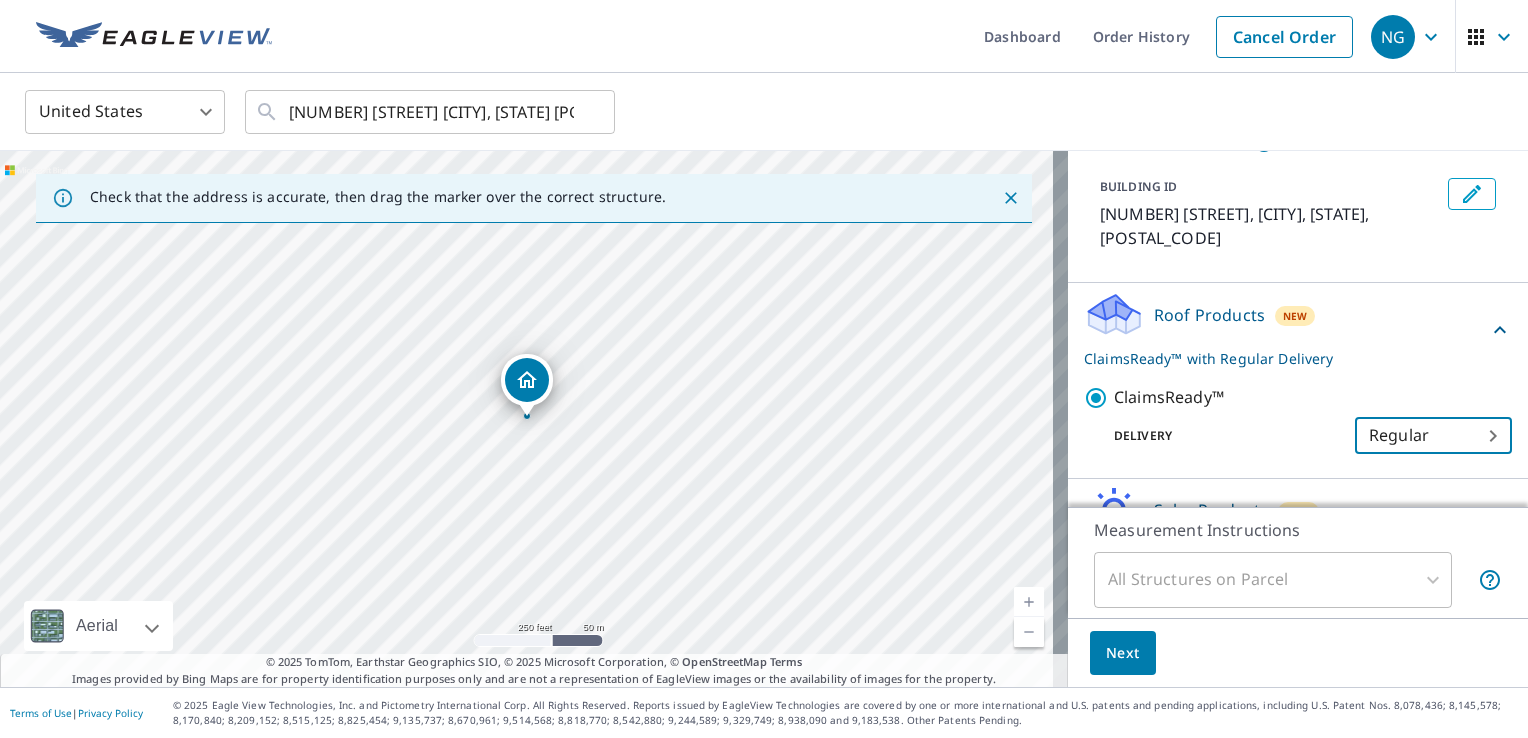 scroll, scrollTop: 192, scrollLeft: 0, axis: vertical 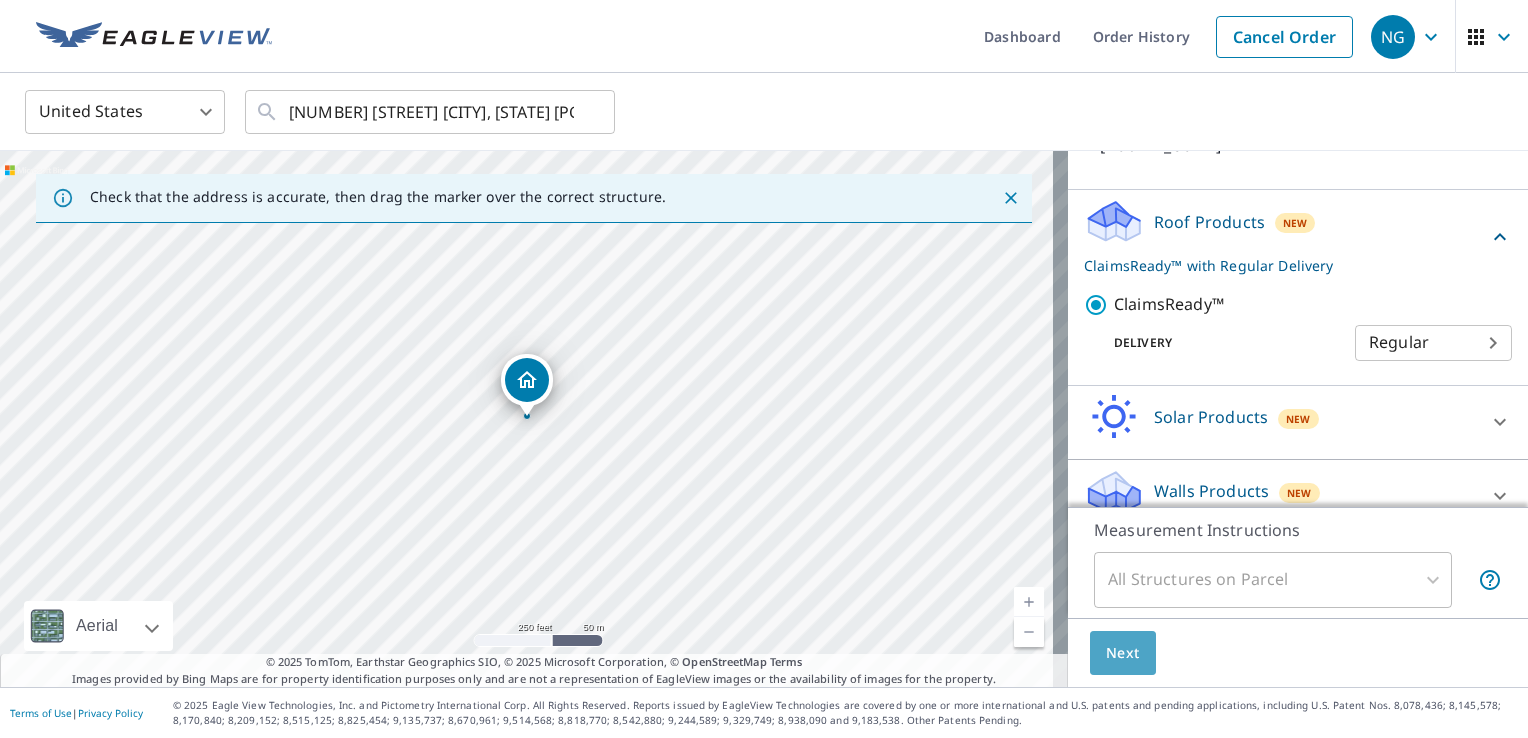 click on "Next" at bounding box center (1123, 653) 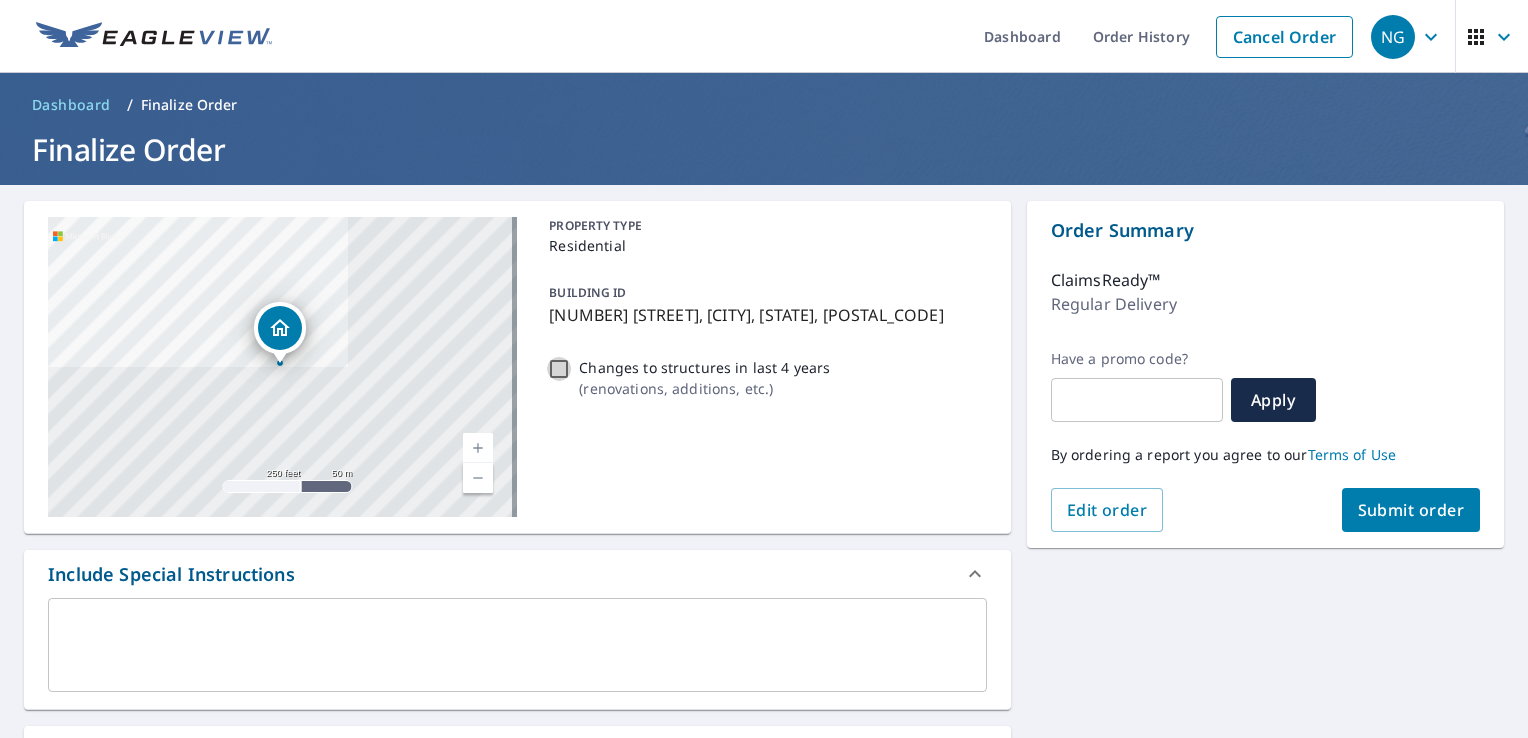 click on "Changes to structures in last 4 years ( renovations, additions, etc. )" at bounding box center [559, 369] 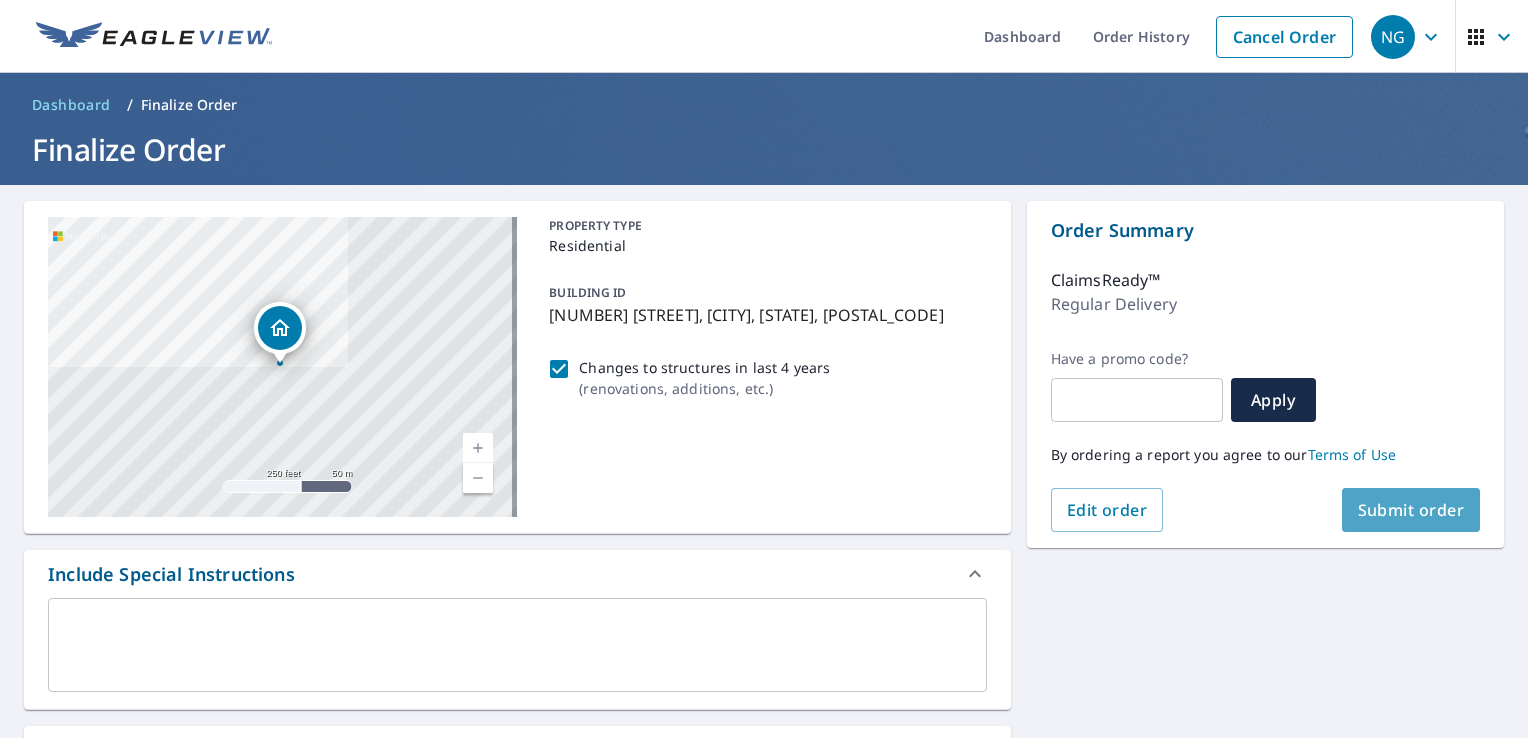 click on "Submit order" at bounding box center [1411, 510] 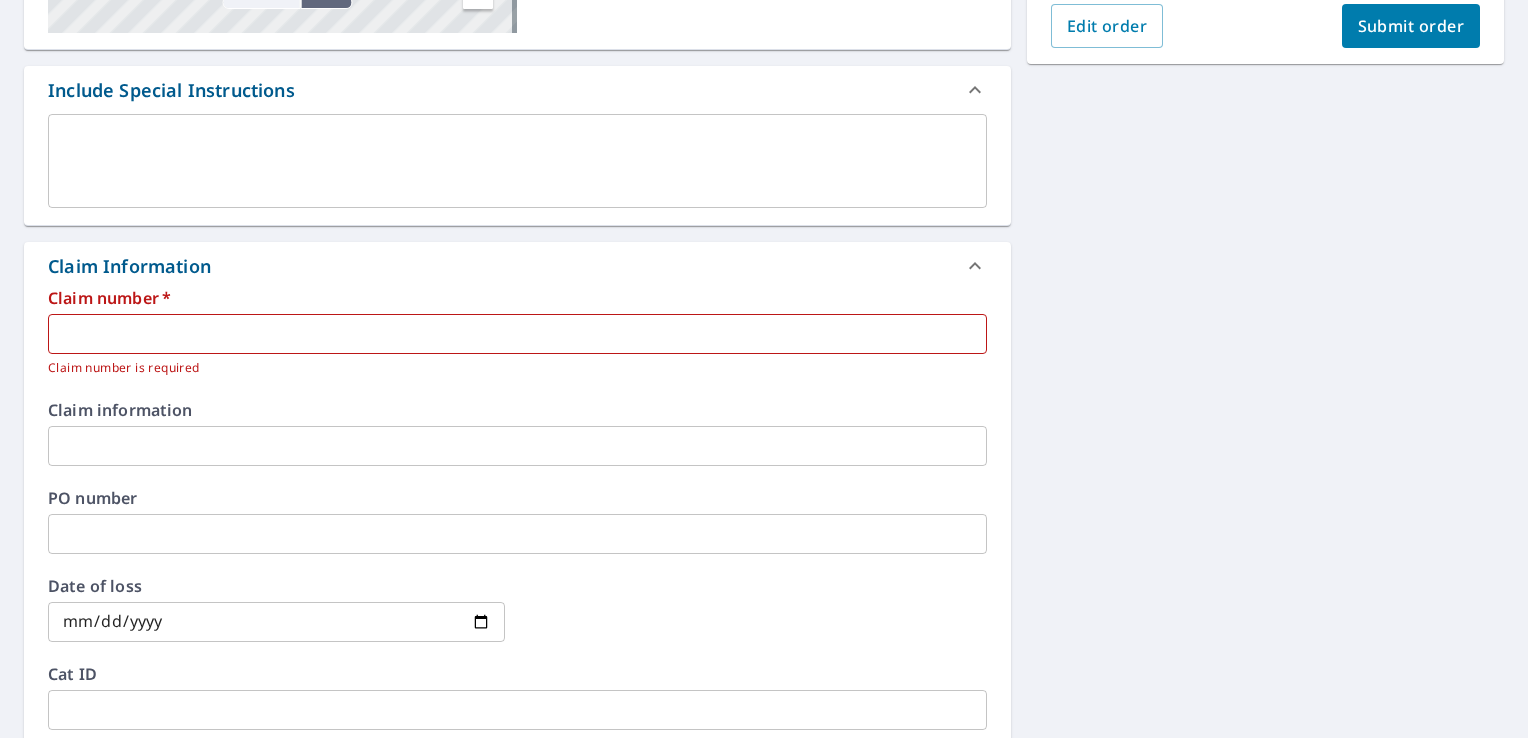 scroll, scrollTop: 500, scrollLeft: 0, axis: vertical 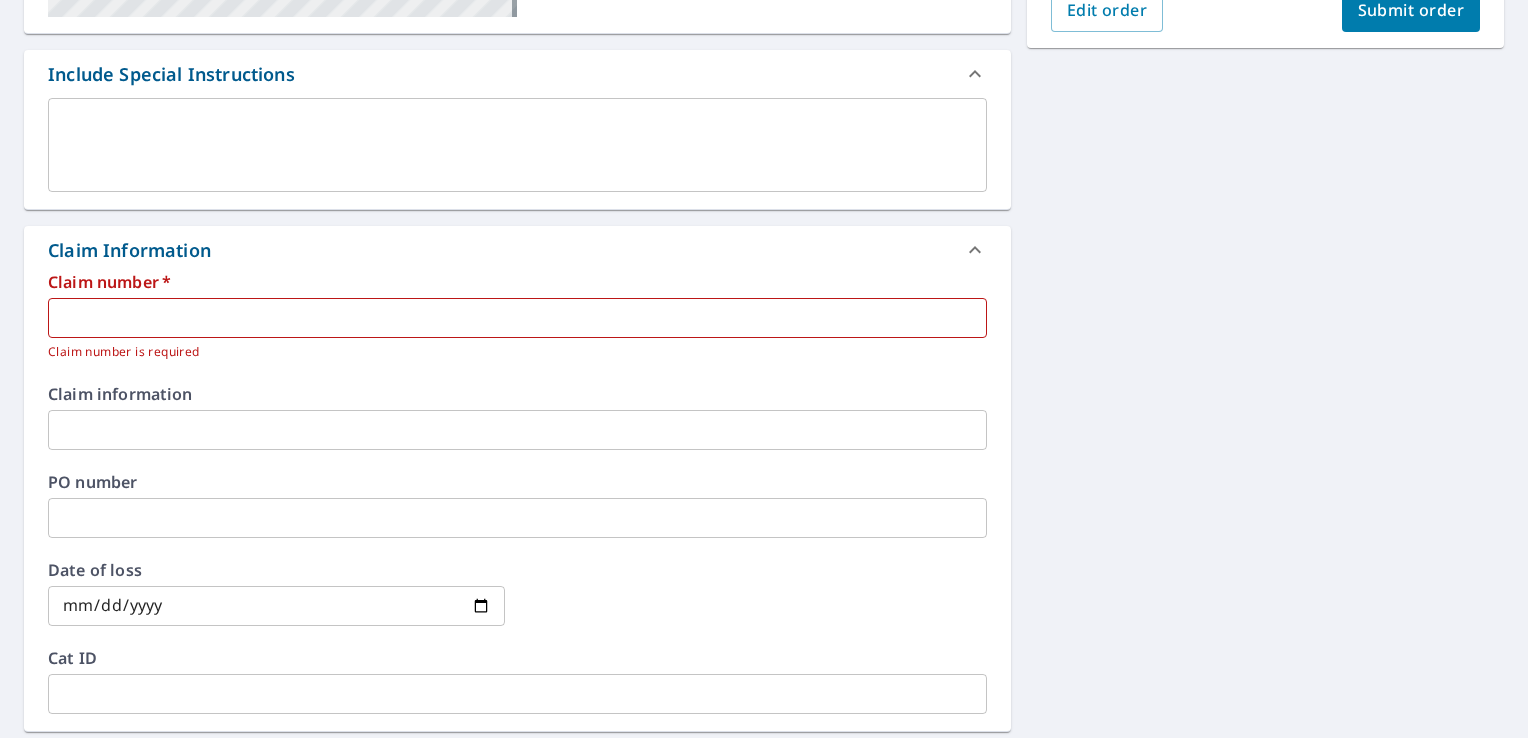 click at bounding box center (517, 318) 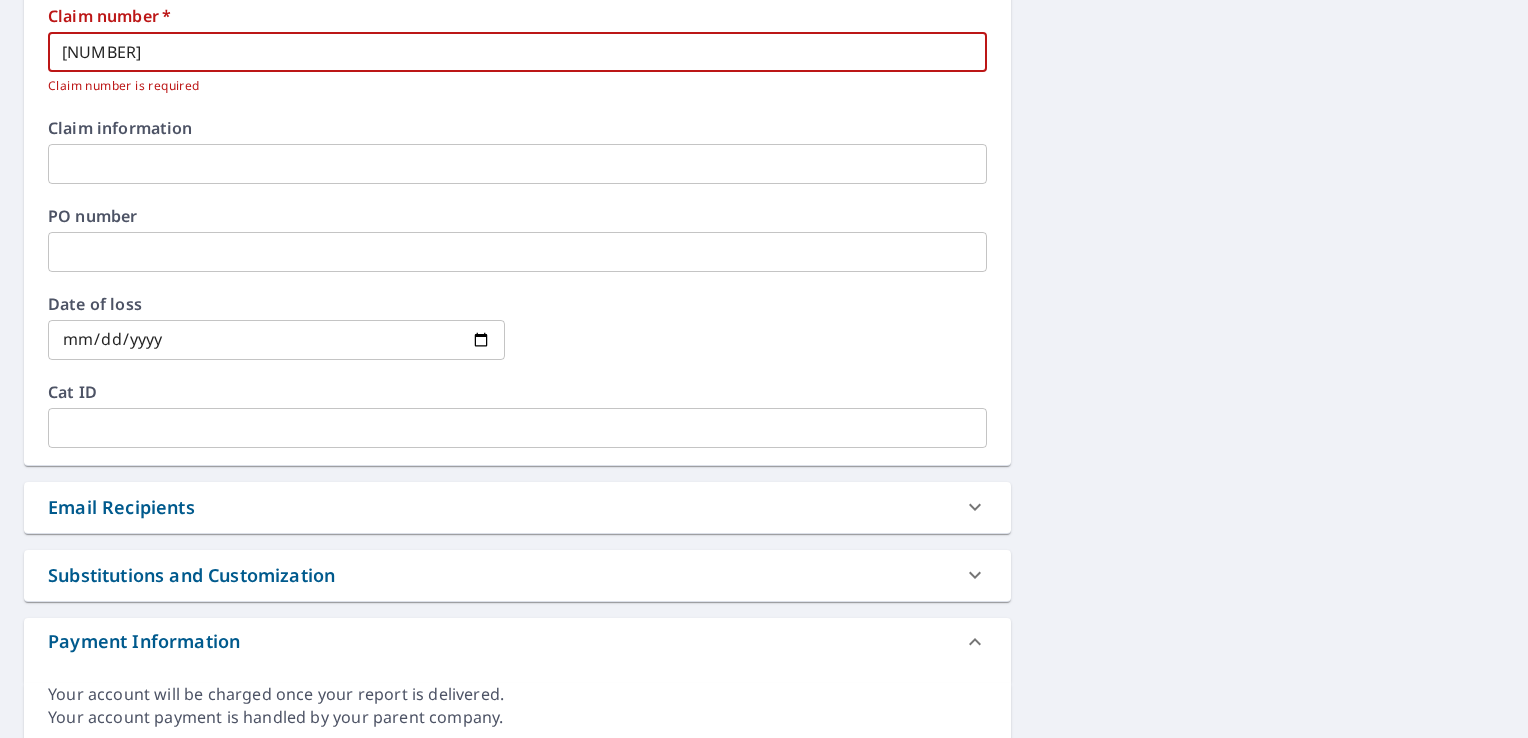 scroll, scrollTop: 800, scrollLeft: 0, axis: vertical 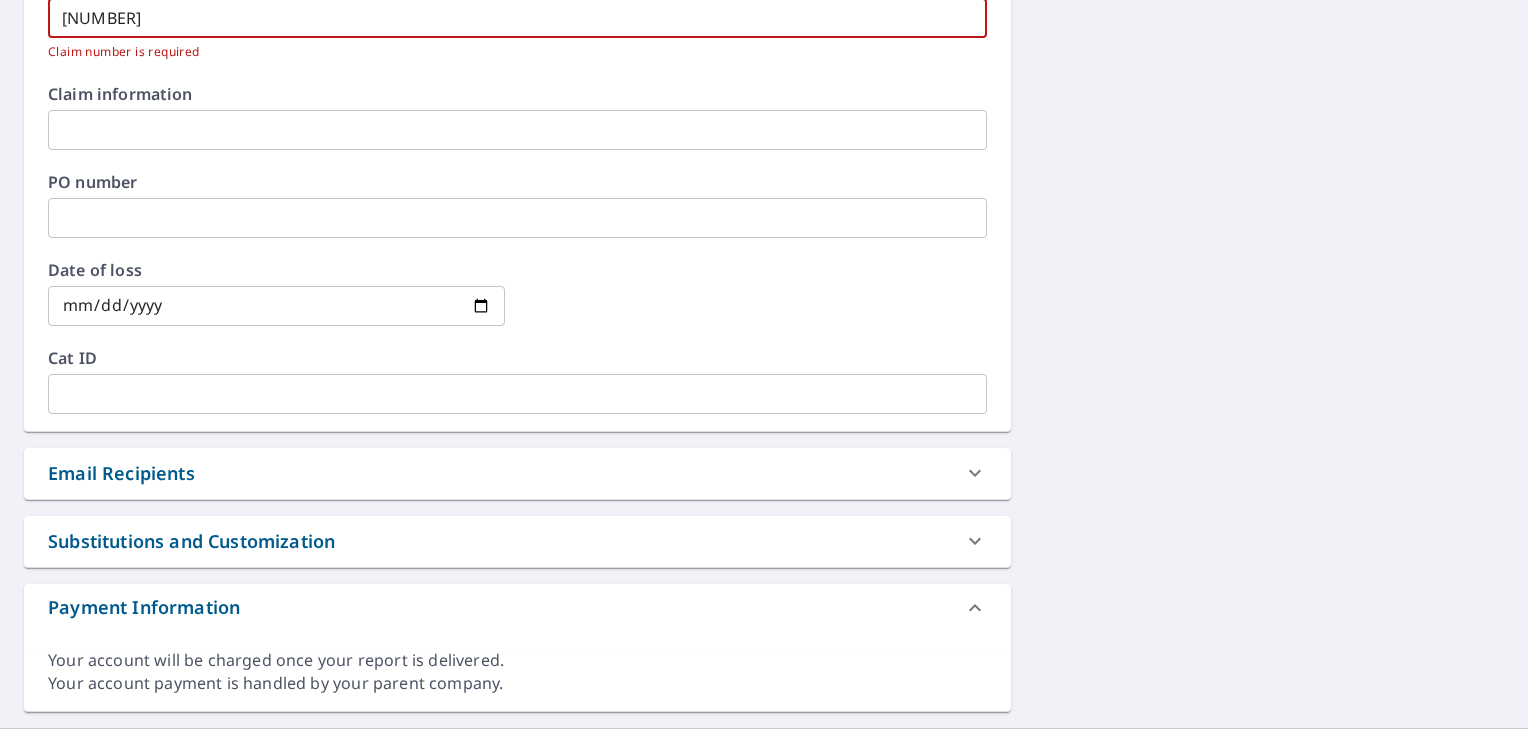 type on "[NUMBER]" 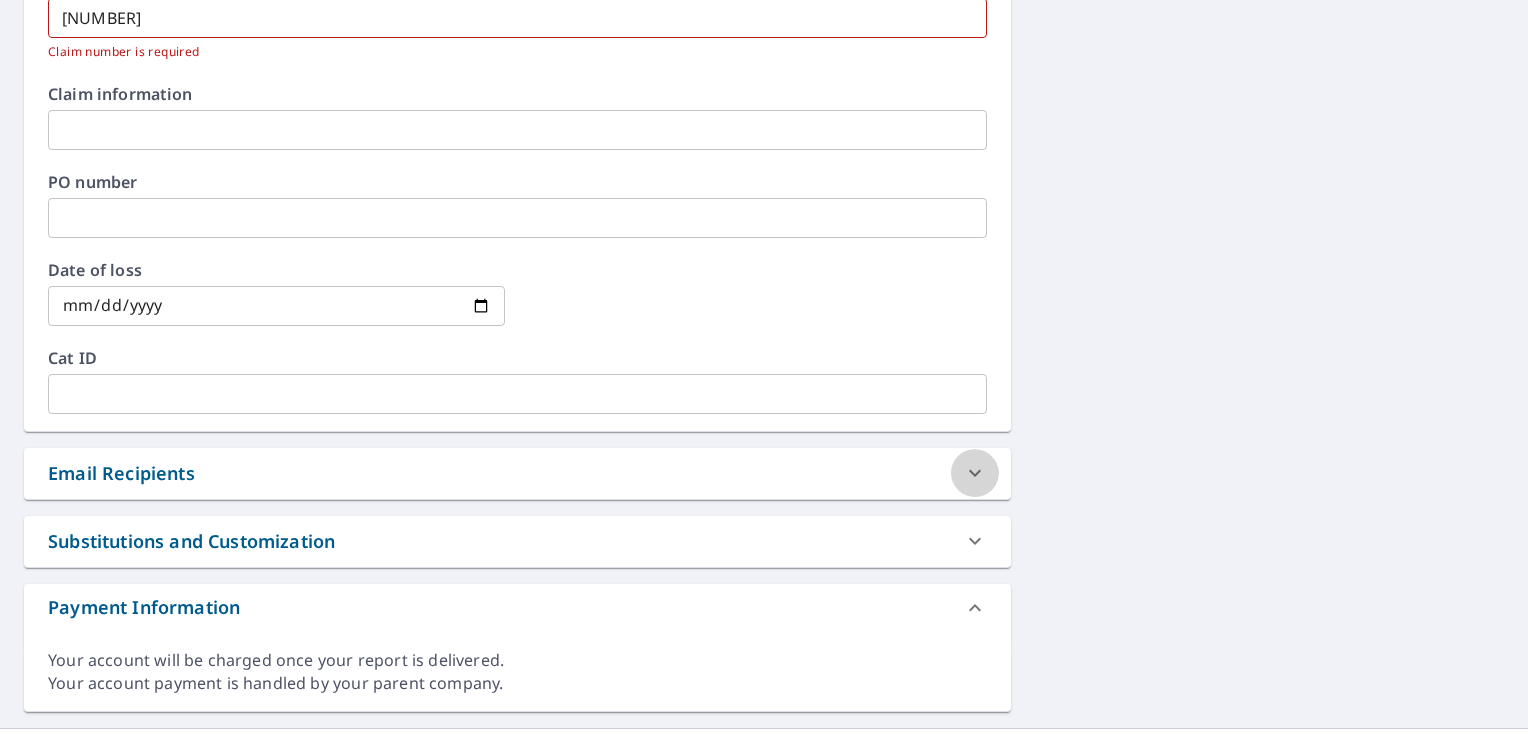 click 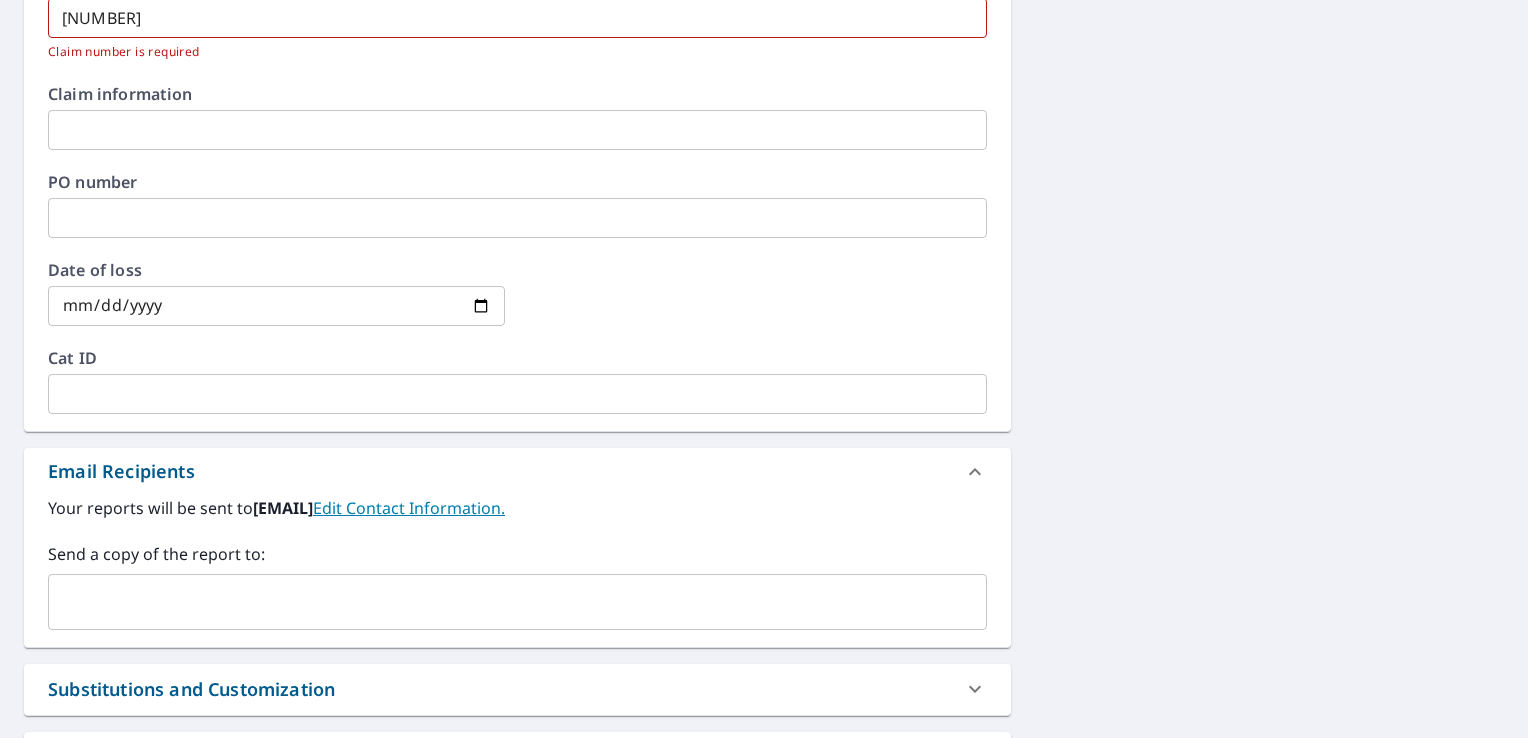 click at bounding box center [502, 602] 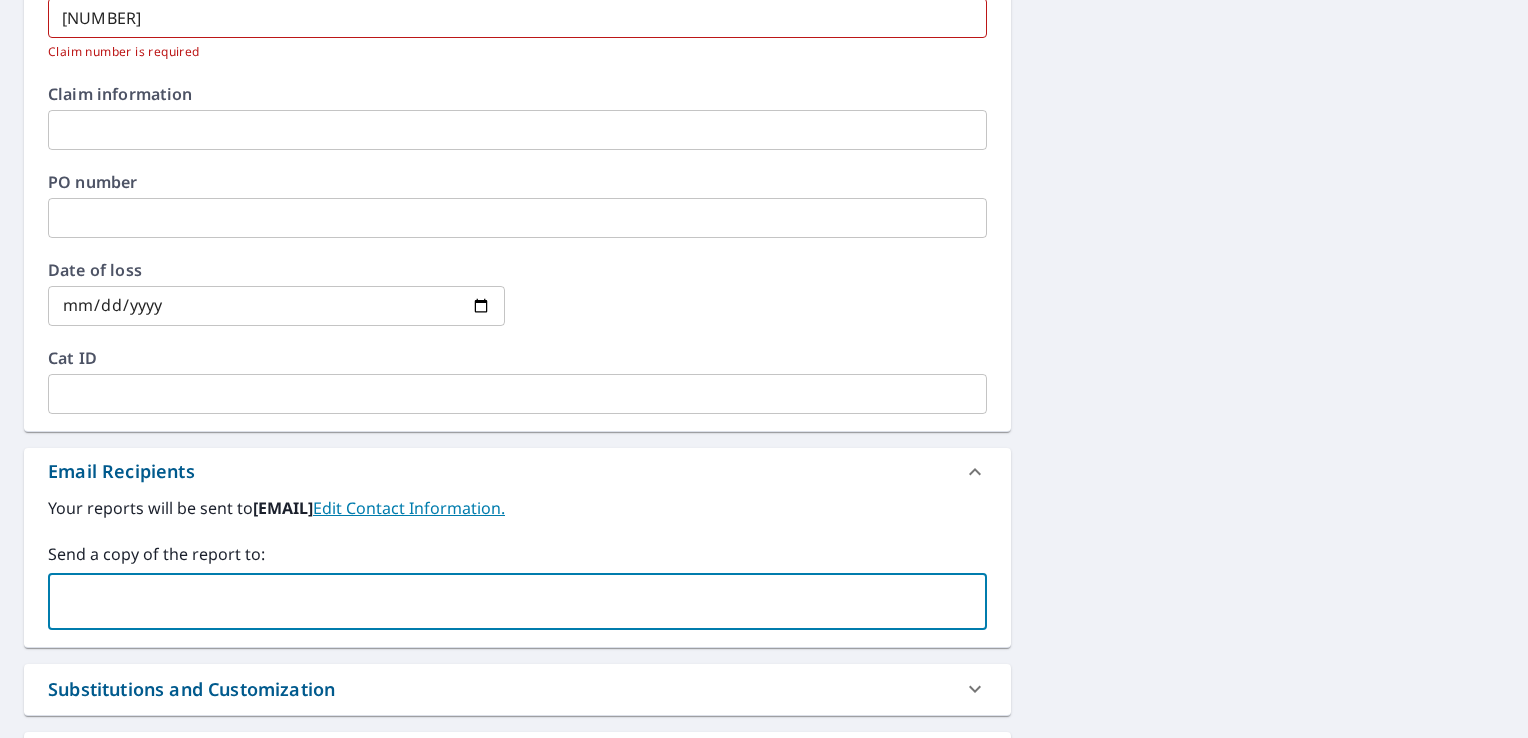 paste on "[EMAIL]" 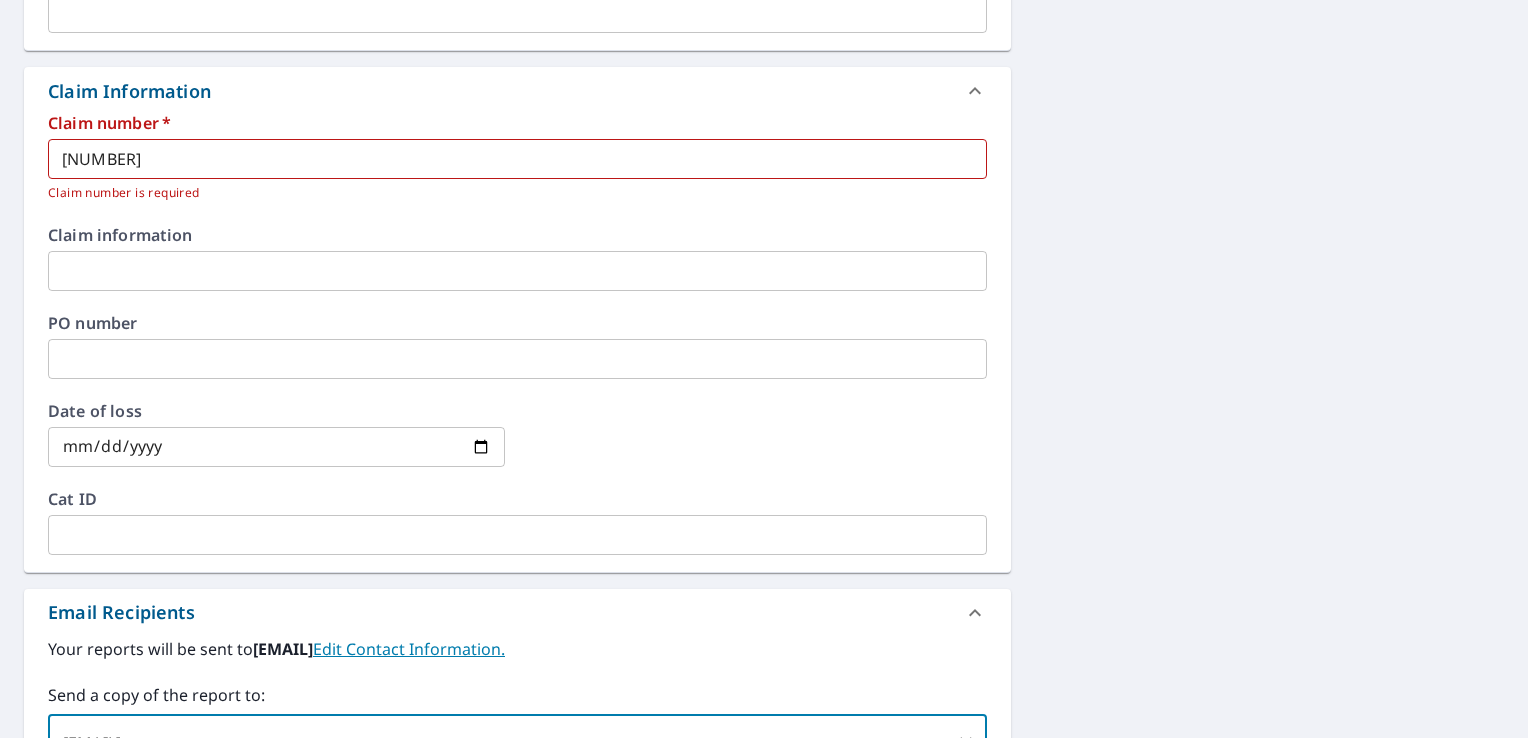 scroll, scrollTop: 687, scrollLeft: 0, axis: vertical 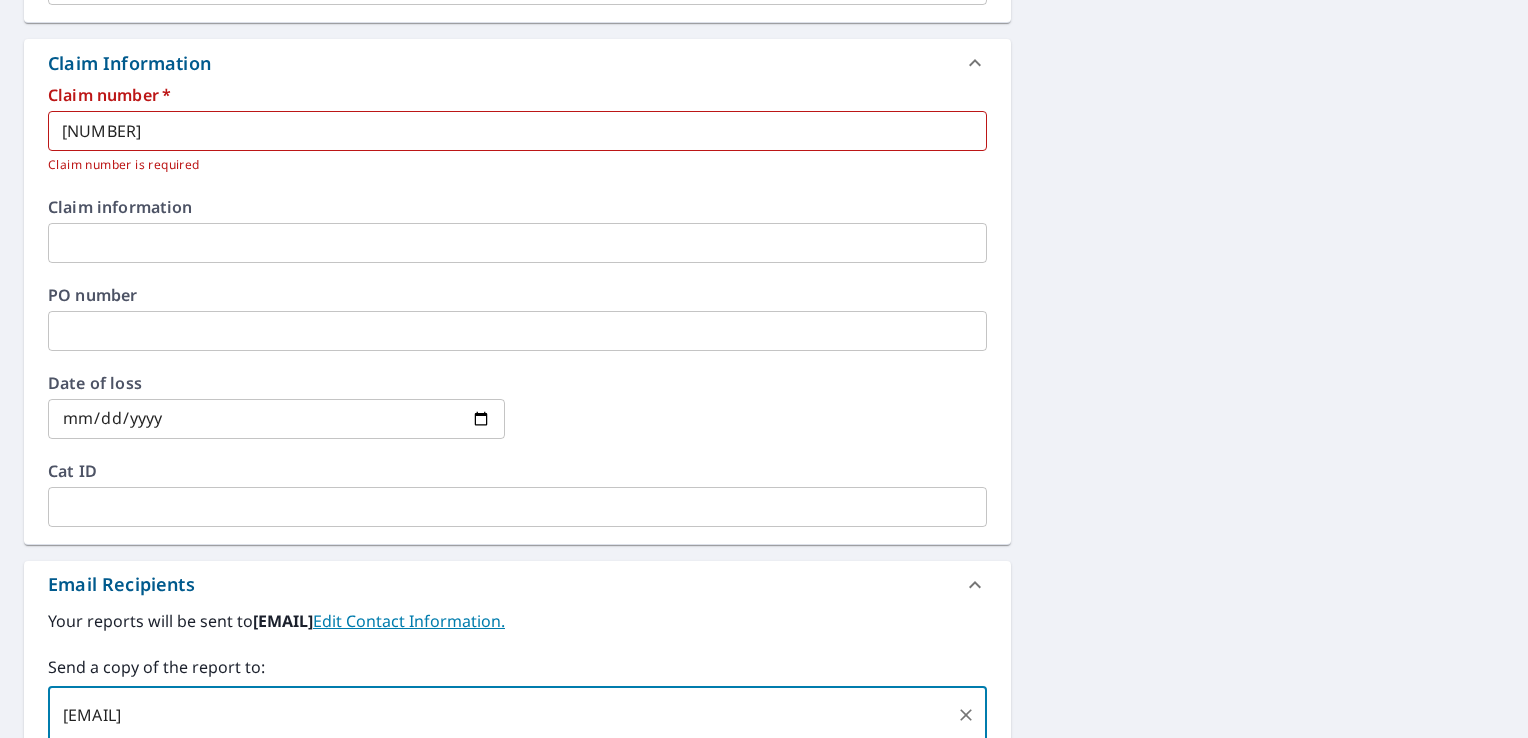 type on "[EMAIL]" 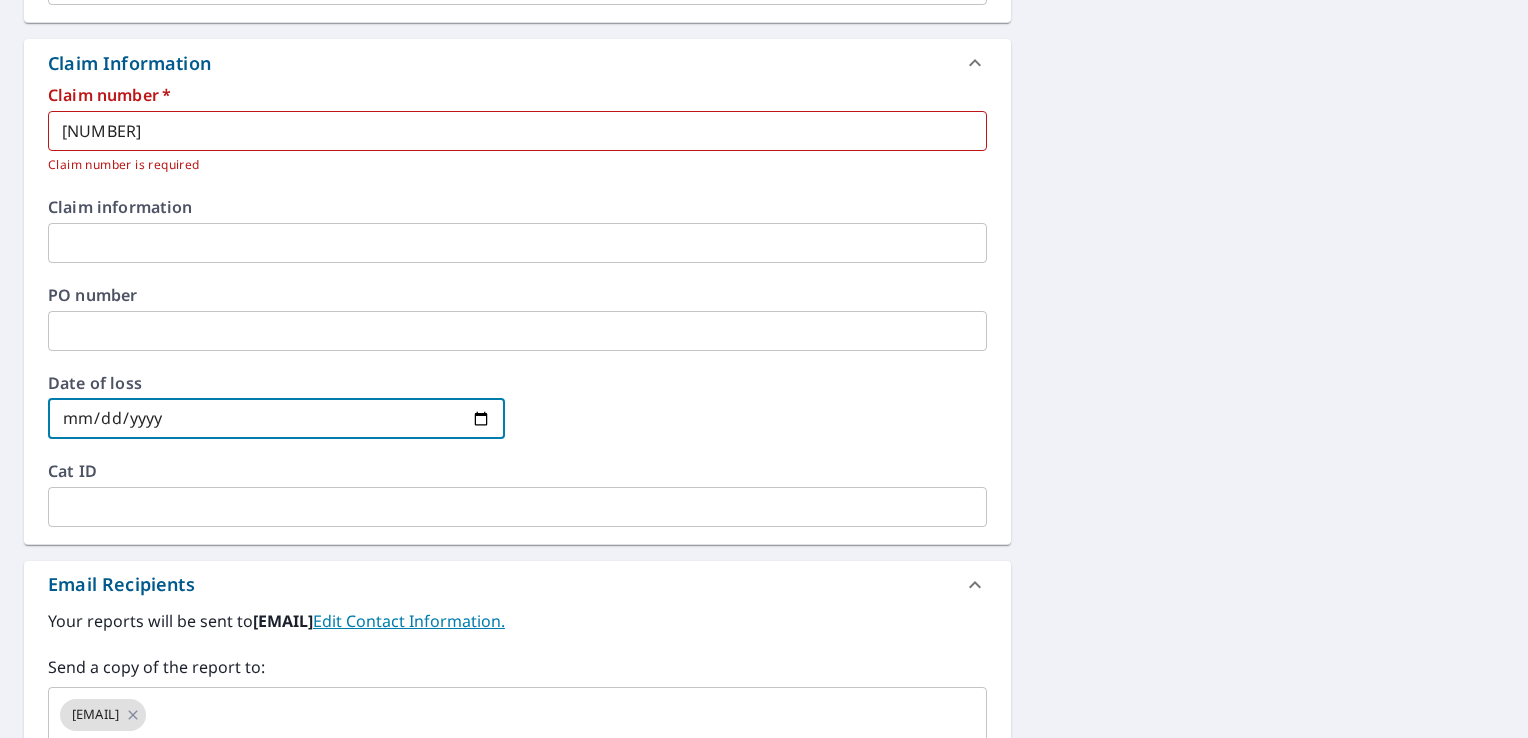 click at bounding box center [276, 419] 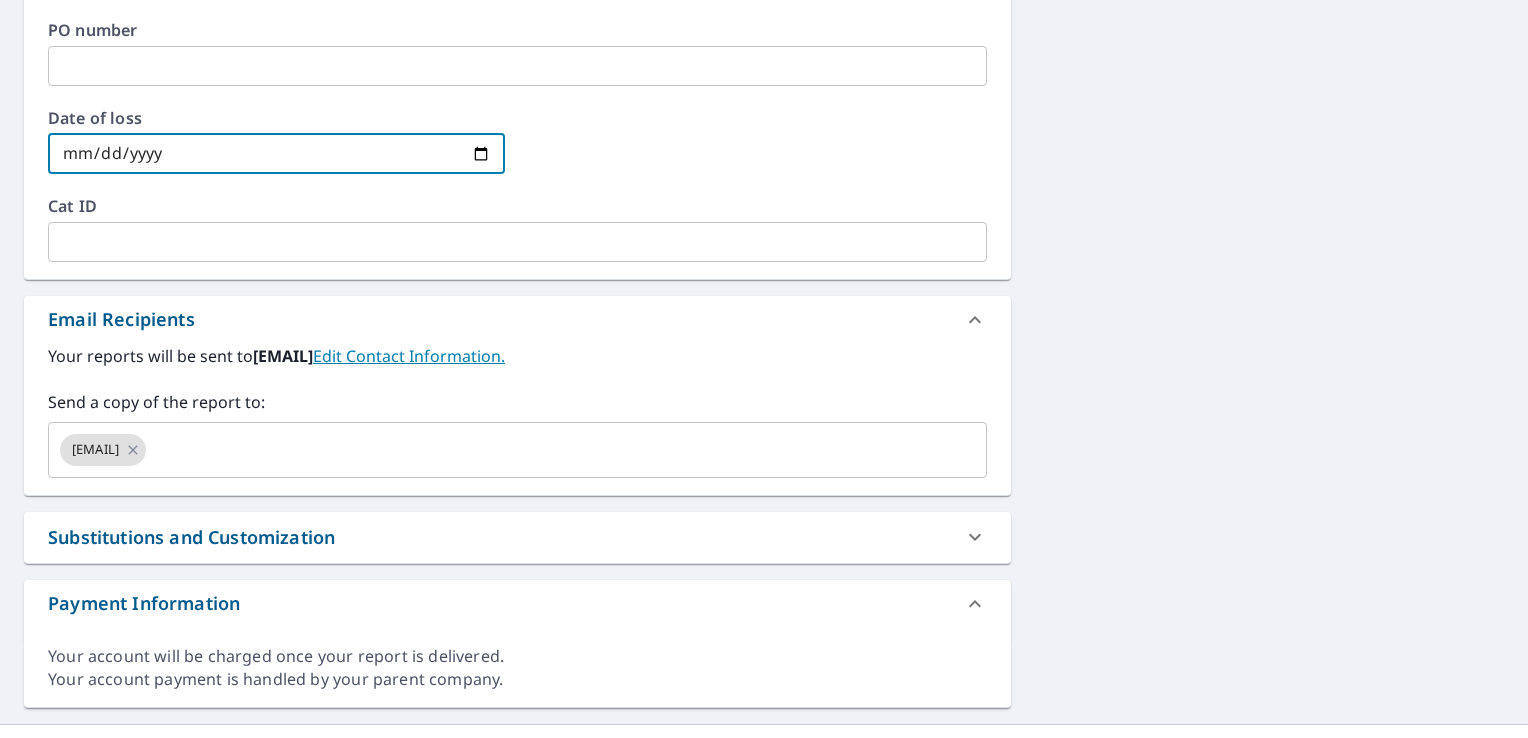 scroll, scrollTop: 987, scrollLeft: 0, axis: vertical 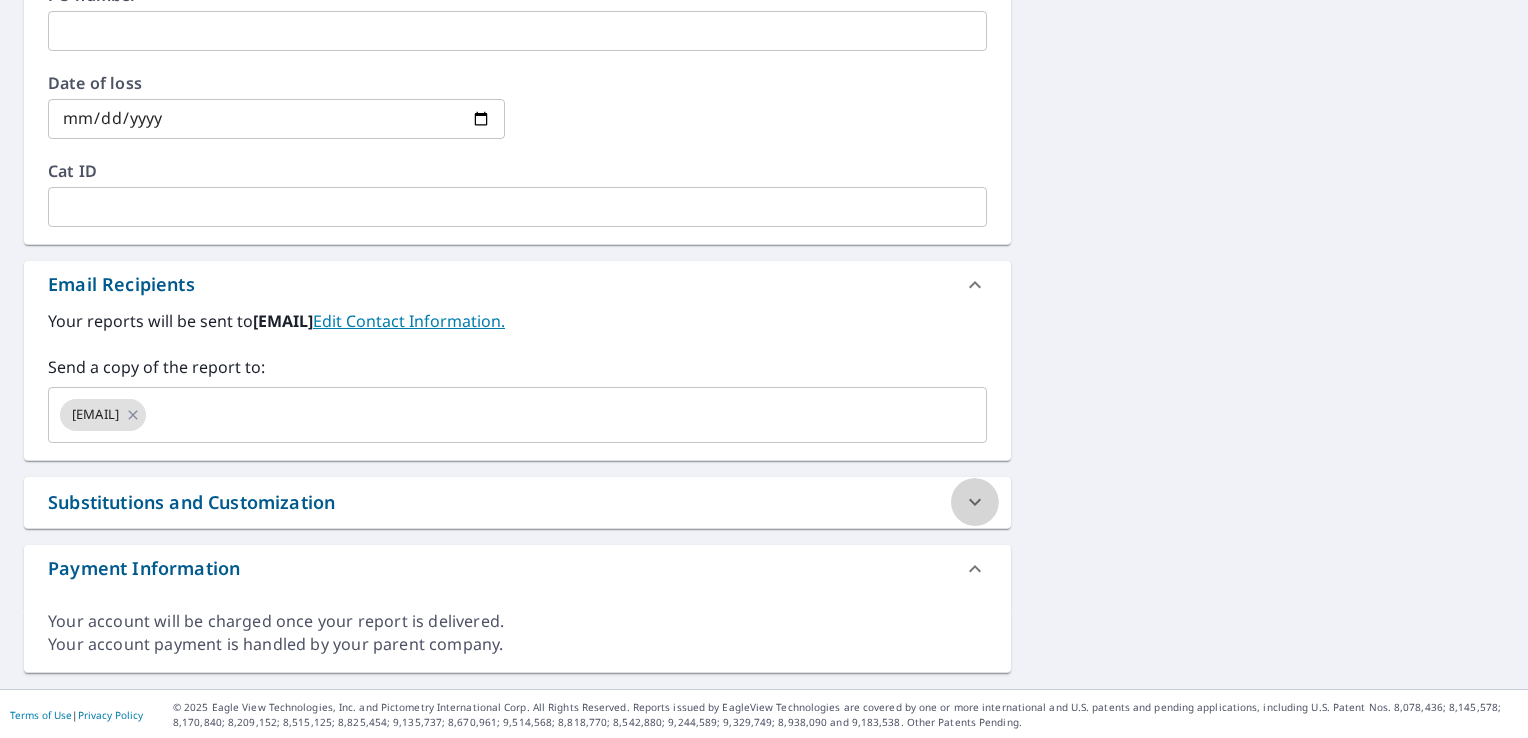 click 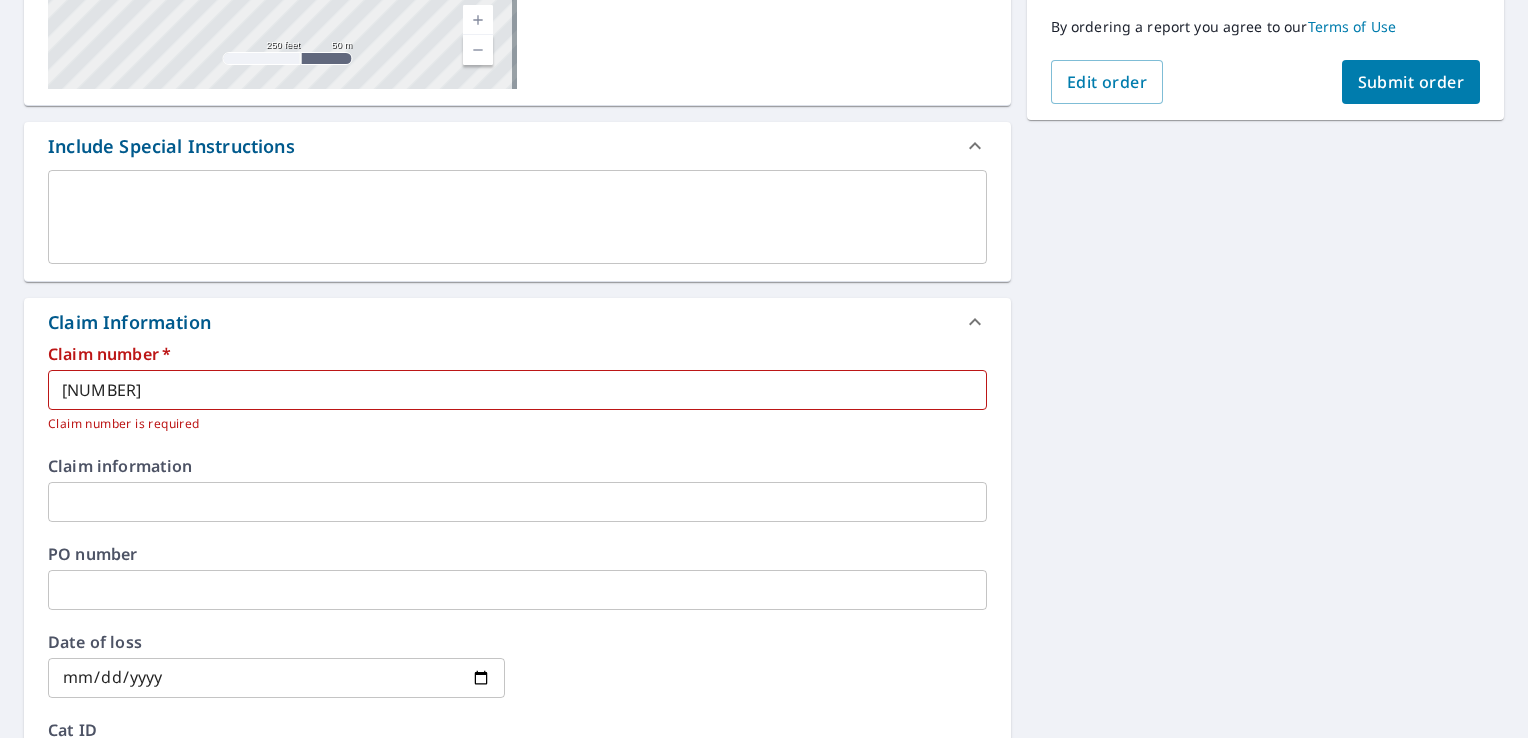 scroll, scrollTop: 228, scrollLeft: 0, axis: vertical 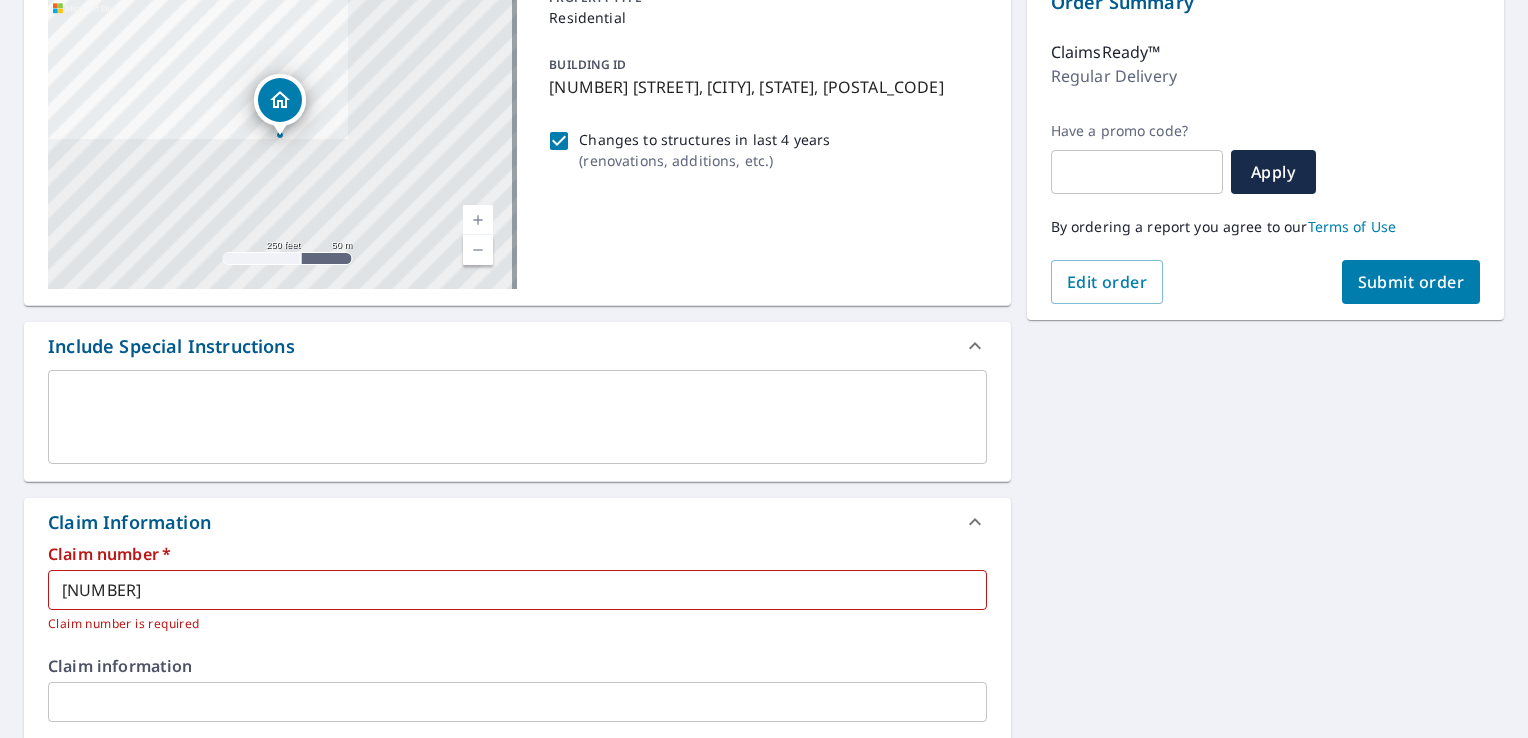 click on "Submit order" at bounding box center (1411, 282) 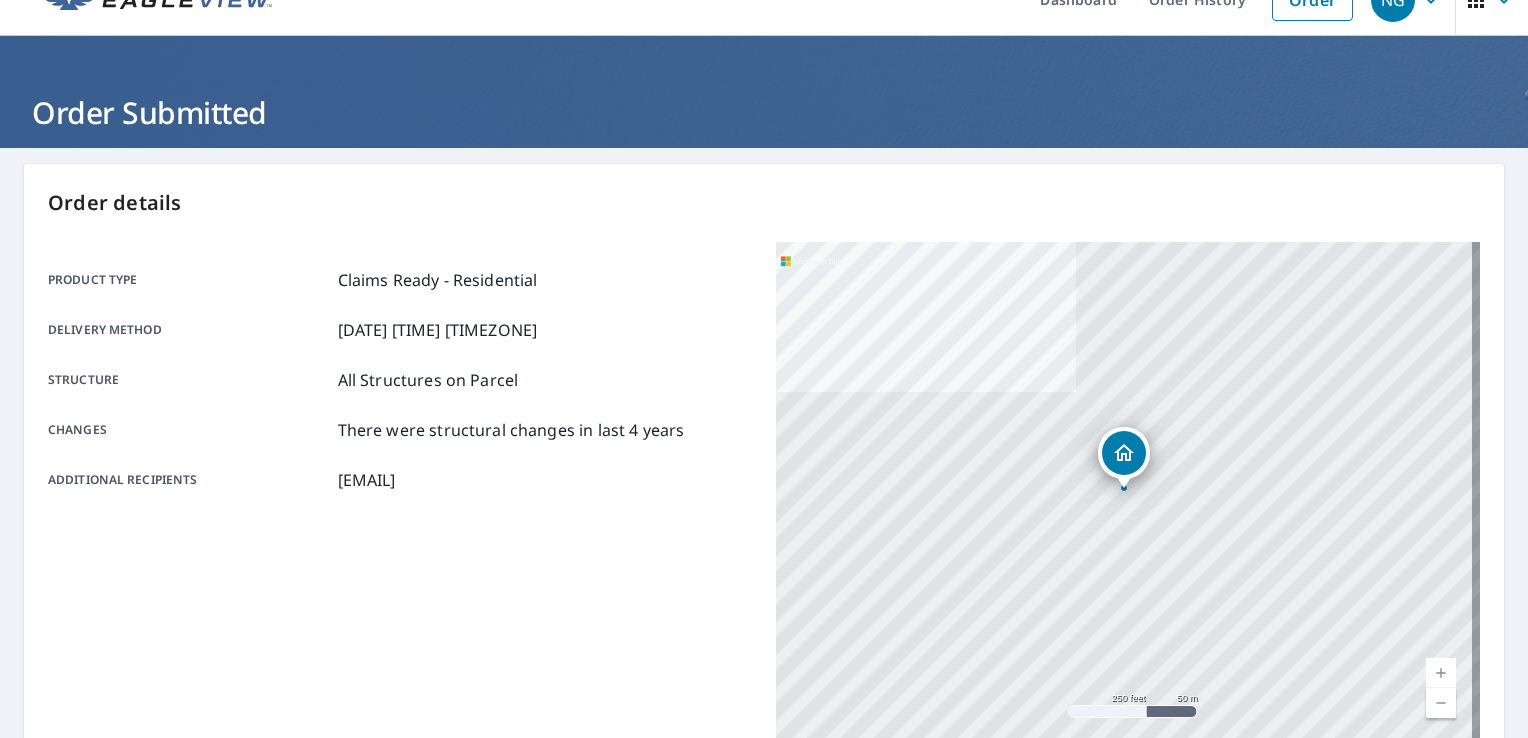 scroll, scrollTop: 0, scrollLeft: 0, axis: both 